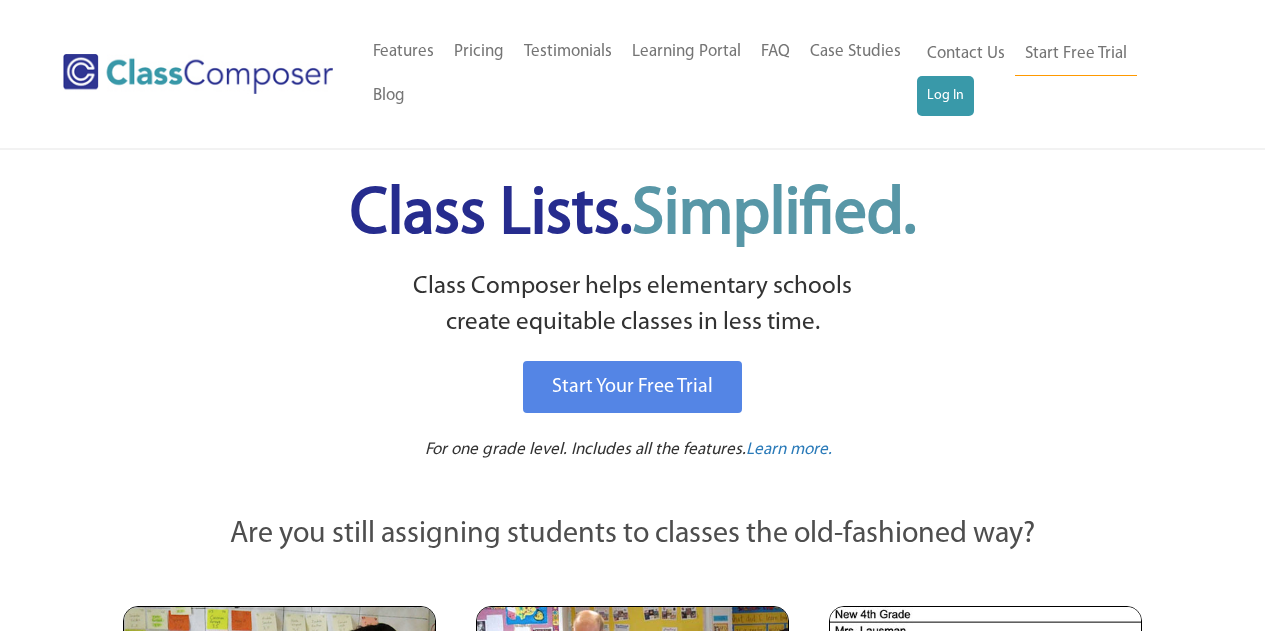 scroll, scrollTop: 0, scrollLeft: 0, axis: both 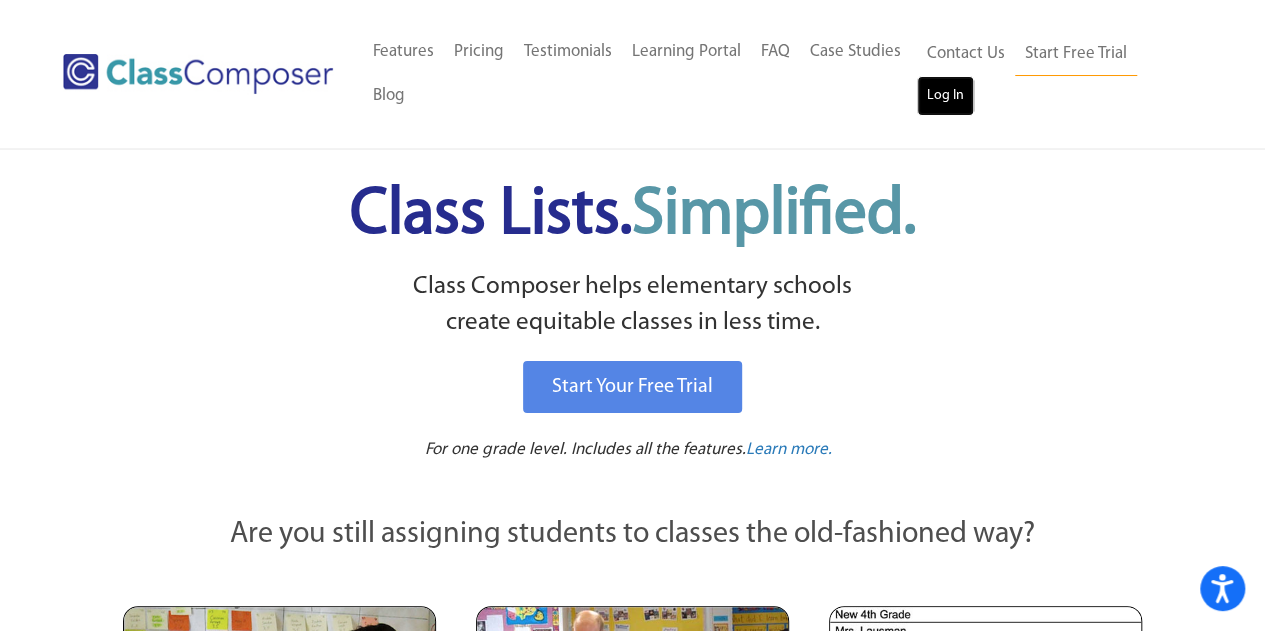 click on "Log In" at bounding box center (945, 96) 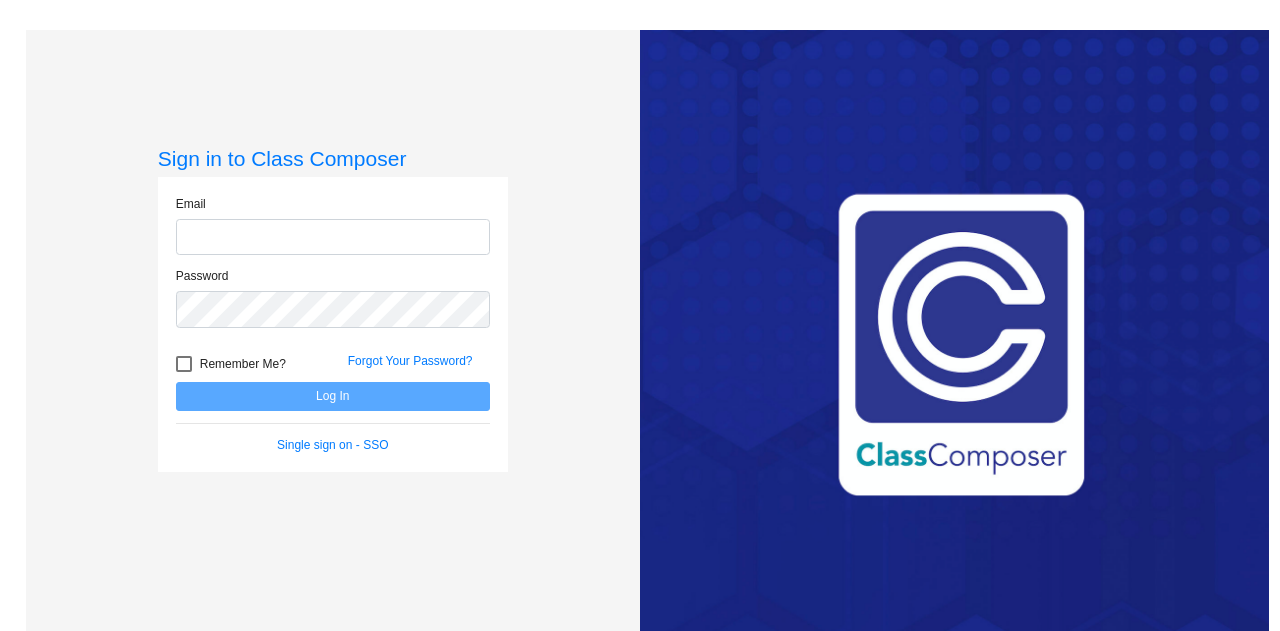 scroll, scrollTop: 0, scrollLeft: 0, axis: both 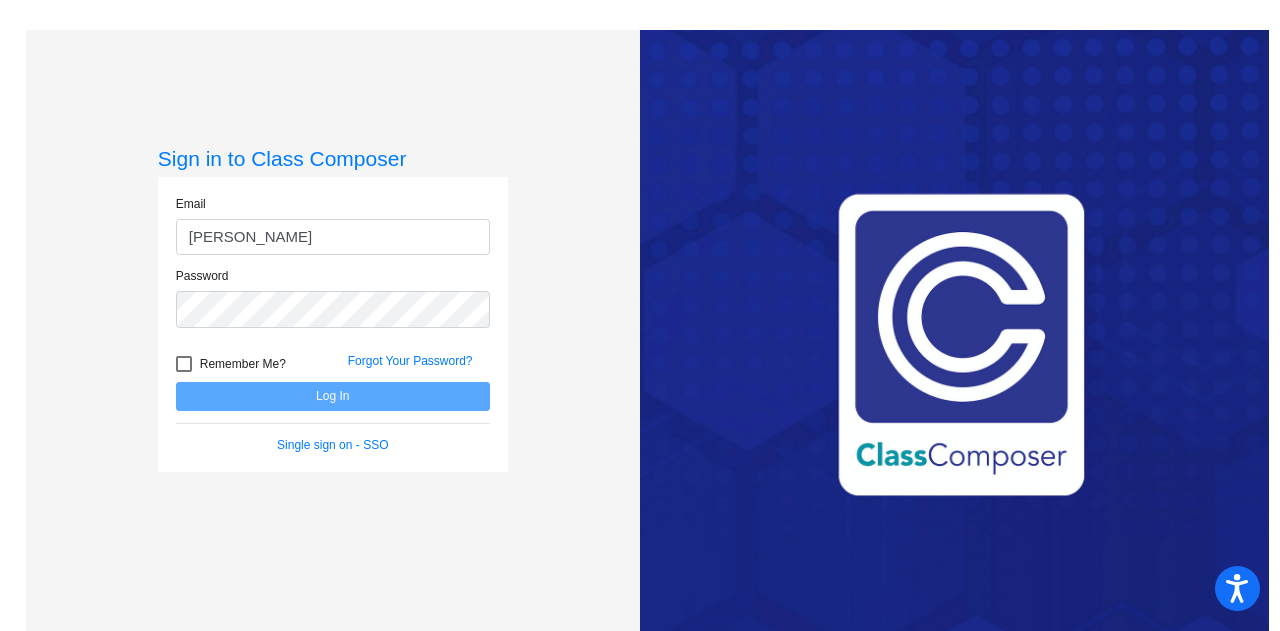 type on "[PERSON_NAME][EMAIL_ADDRESS][DOMAIN_NAME]" 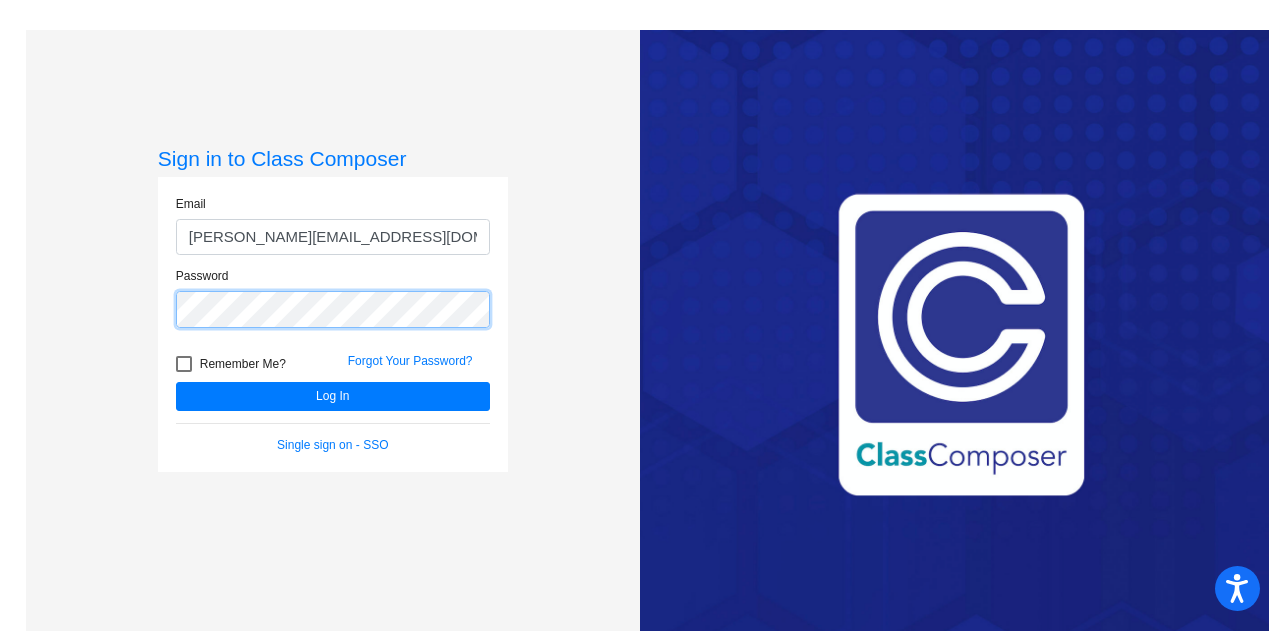 click on "Log In" 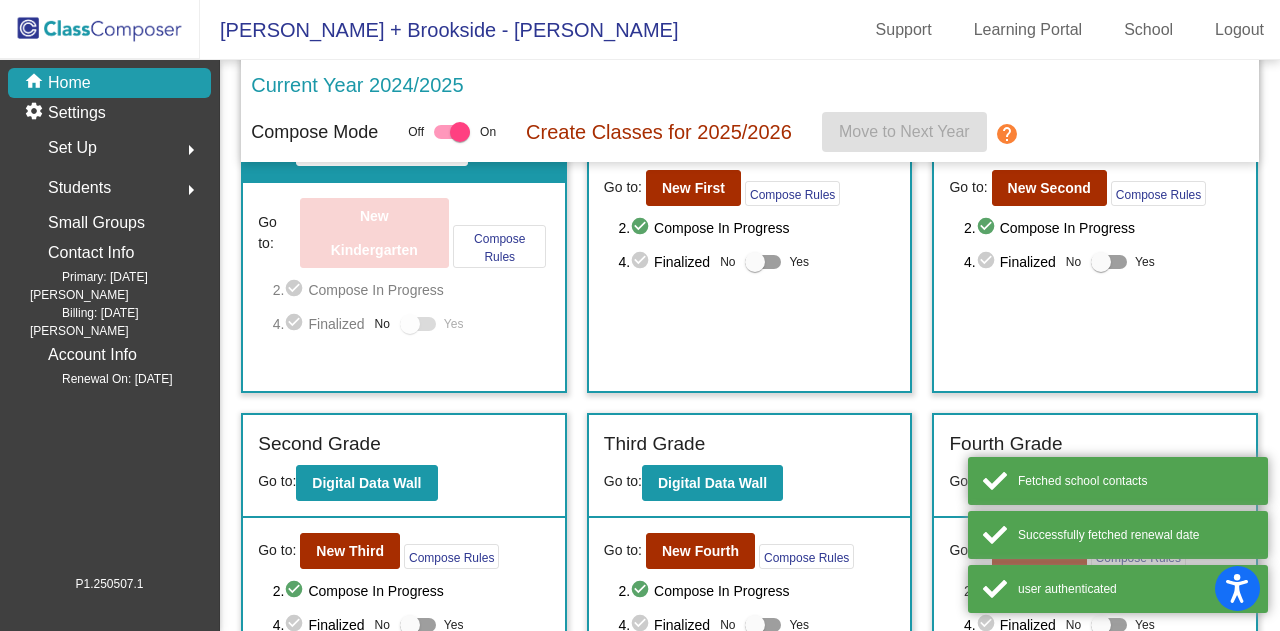 scroll, scrollTop: 310, scrollLeft: 0, axis: vertical 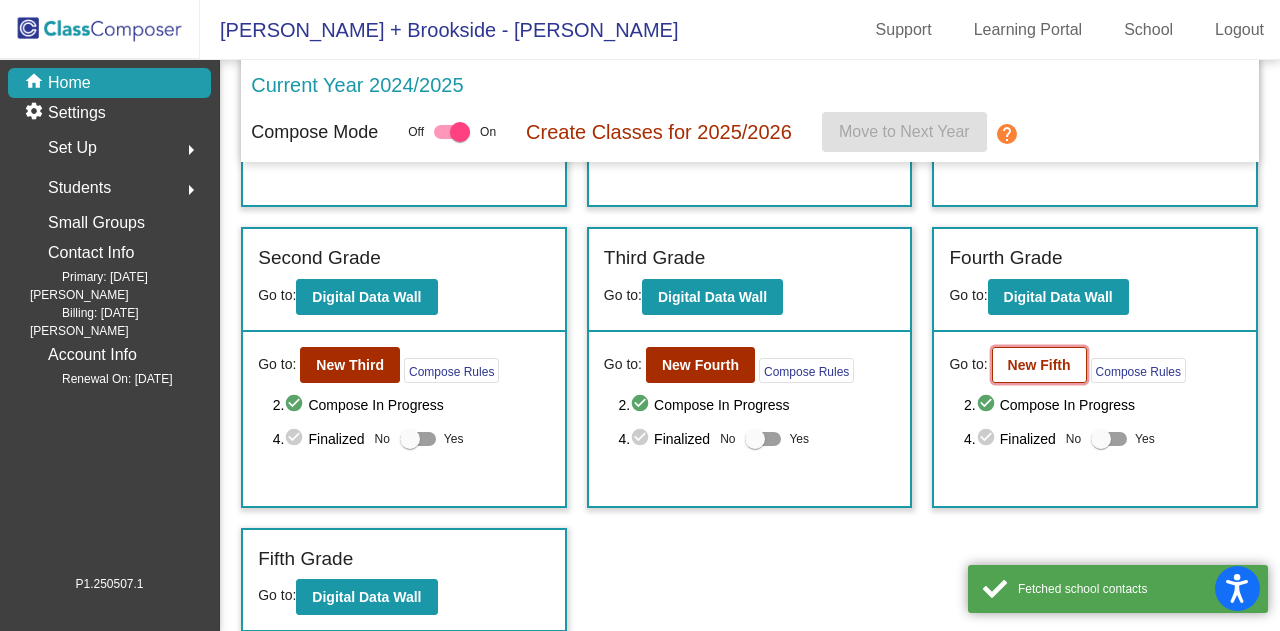 click on "New Fifth" 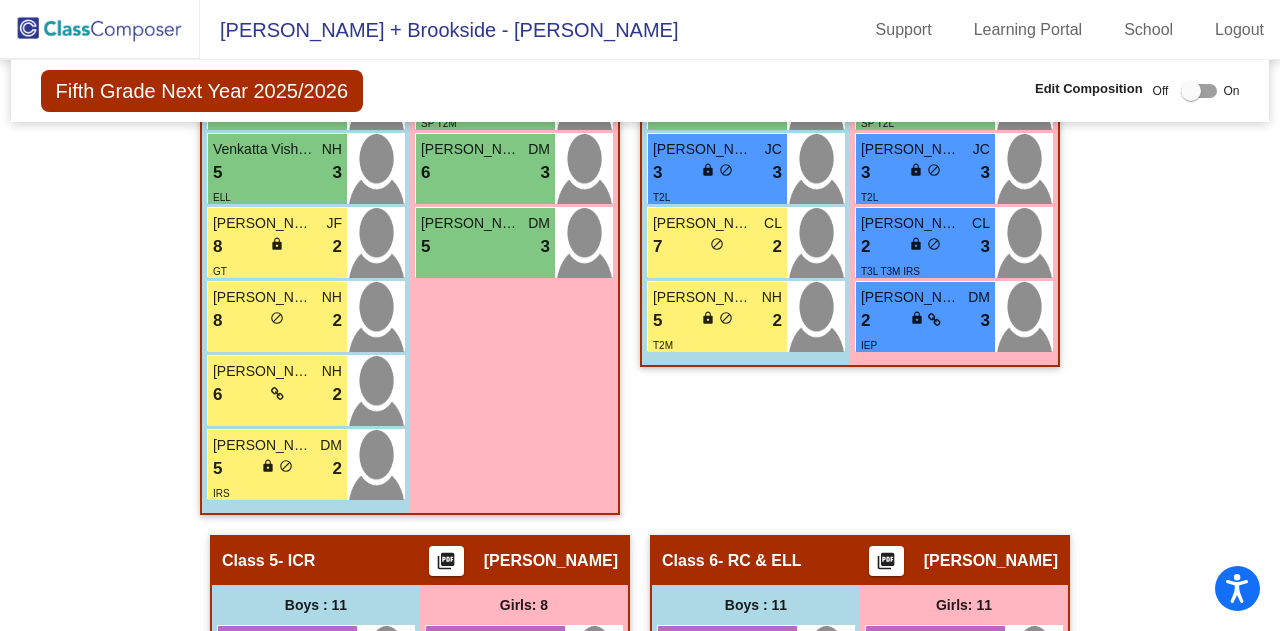 scroll, scrollTop: 2238, scrollLeft: 0, axis: vertical 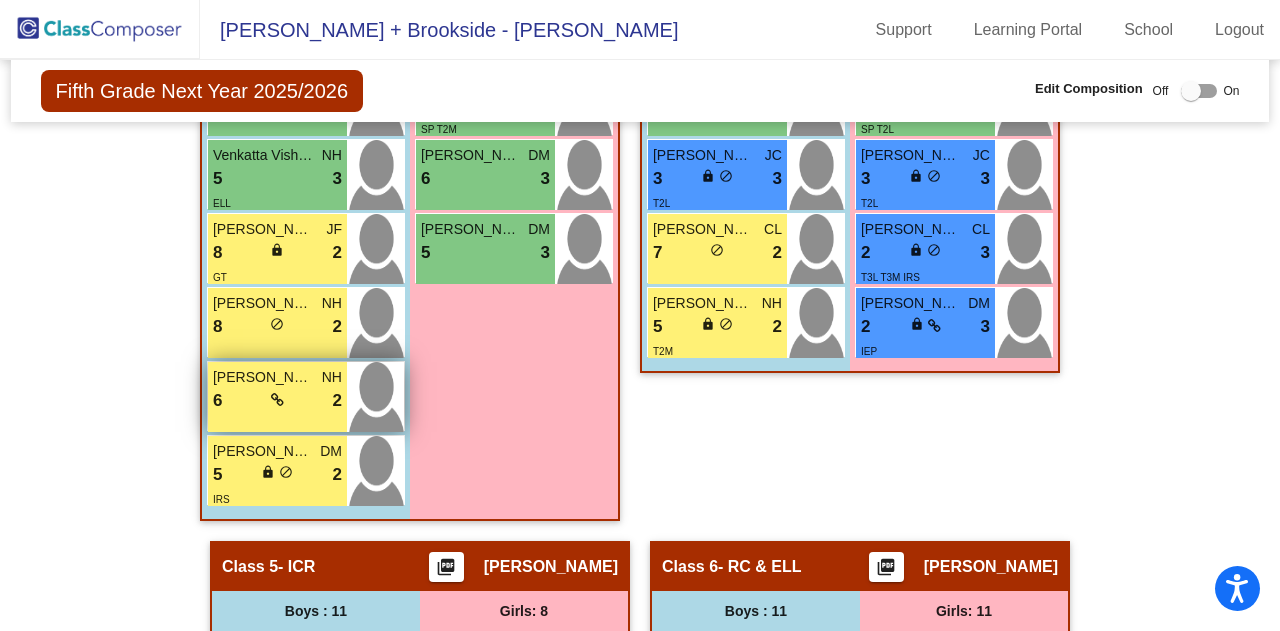 click on "6 lock do_not_disturb_alt 2" at bounding box center [277, 401] 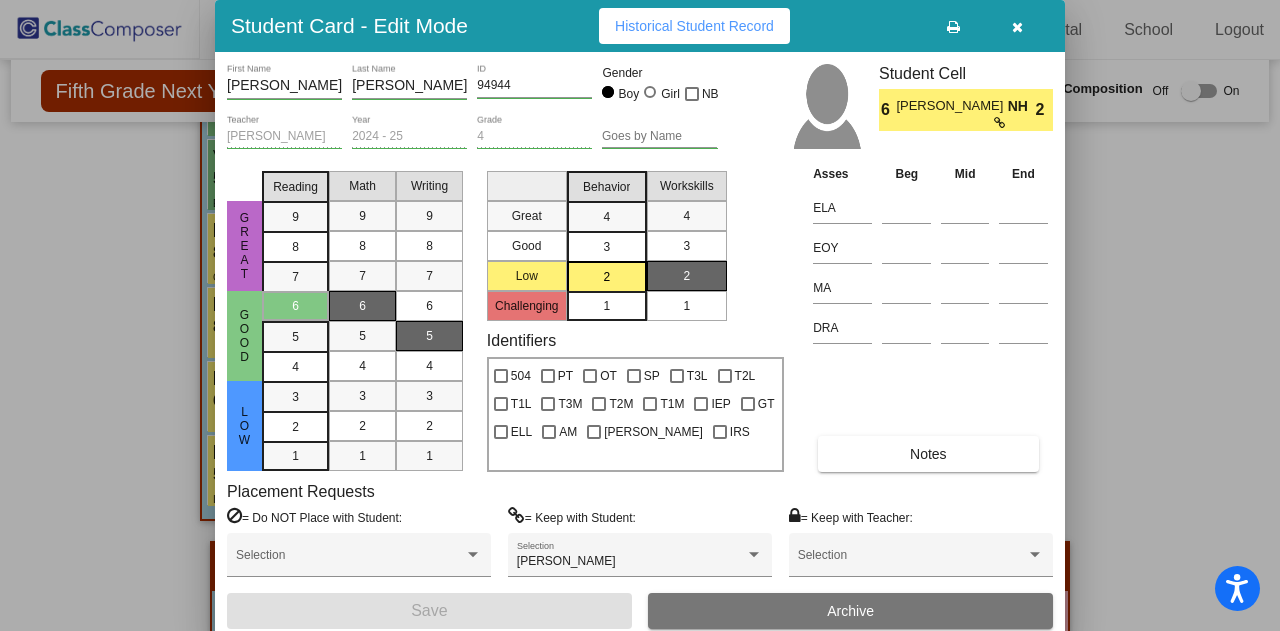 click at bounding box center [1017, 27] 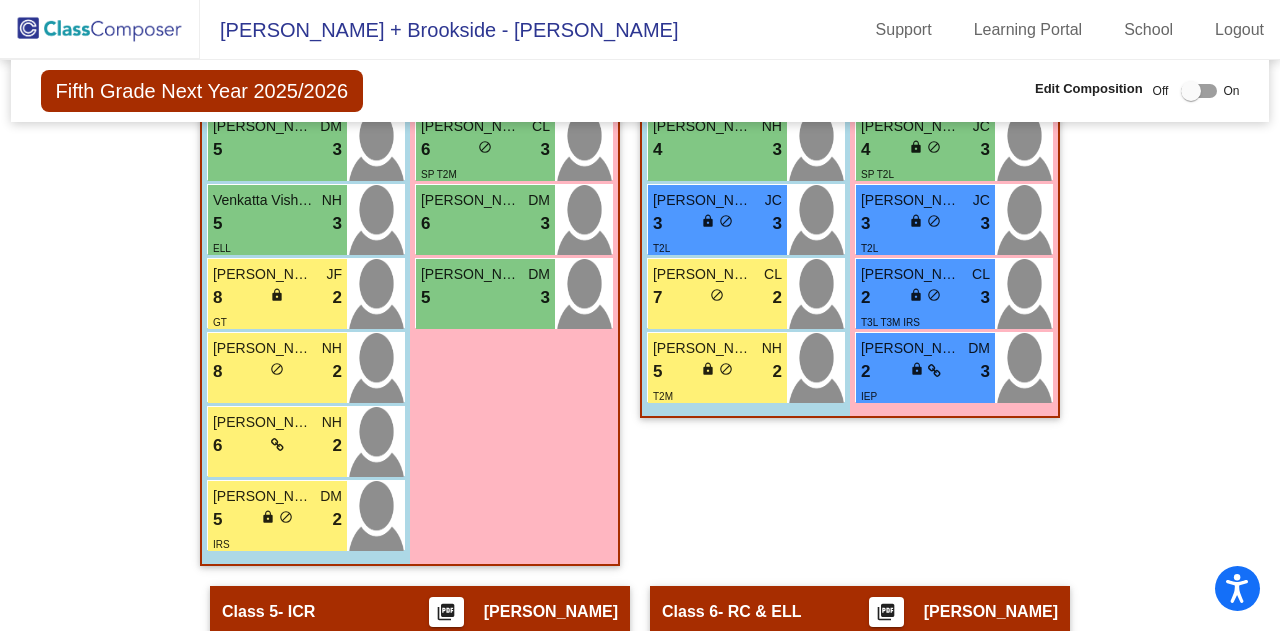 scroll, scrollTop: 2194, scrollLeft: 0, axis: vertical 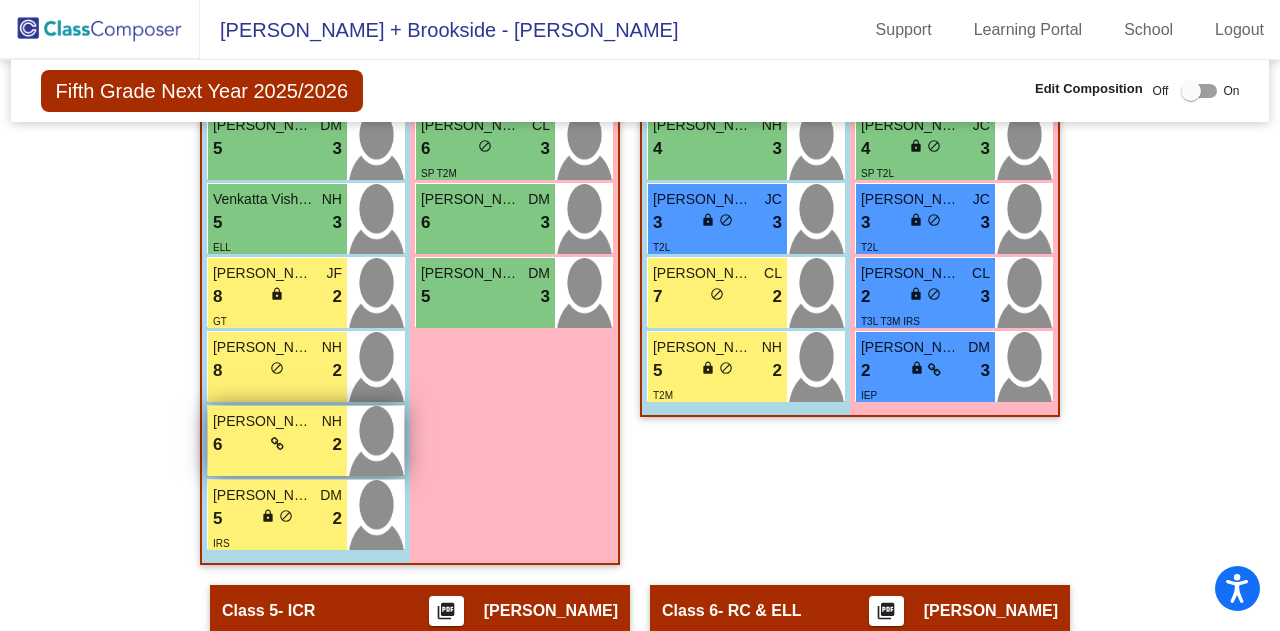 click on "6 lock do_not_disturb_alt 2" at bounding box center (277, 445) 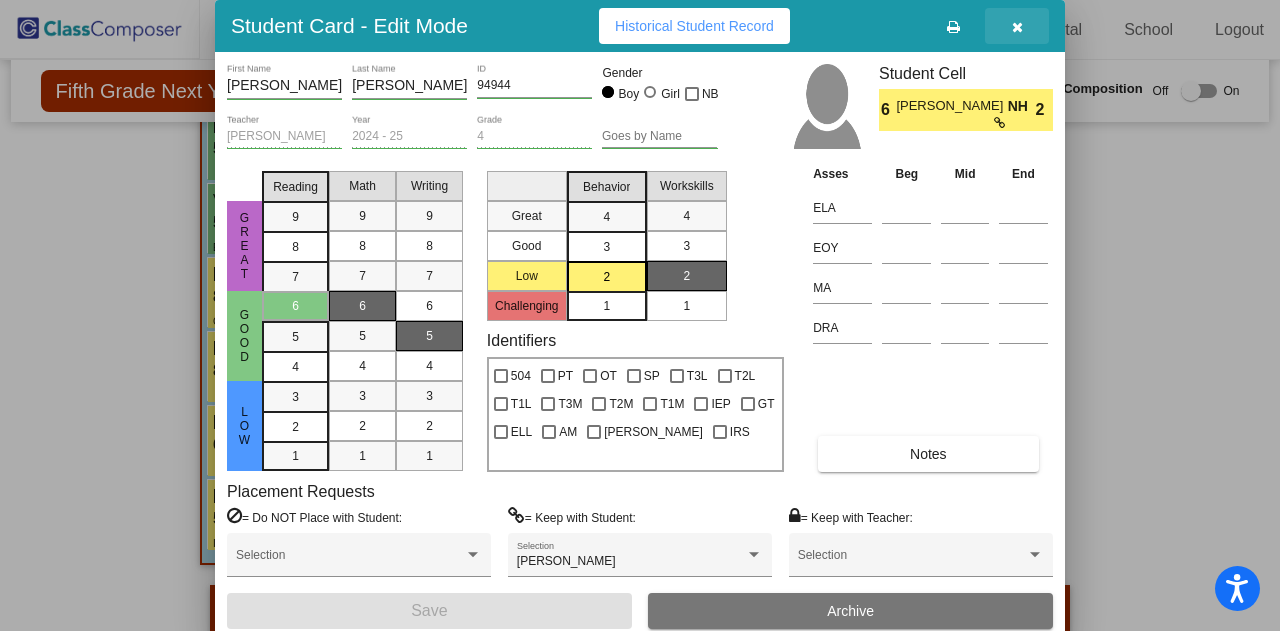 click at bounding box center [1017, 26] 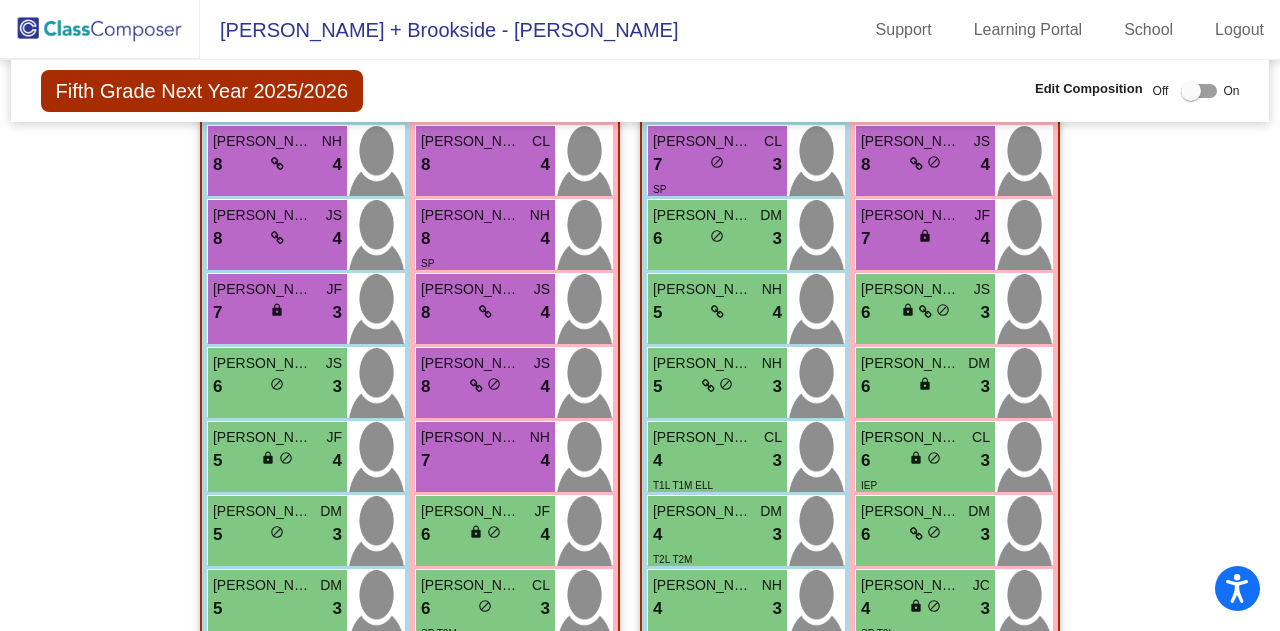 scroll, scrollTop: 1736, scrollLeft: 0, axis: vertical 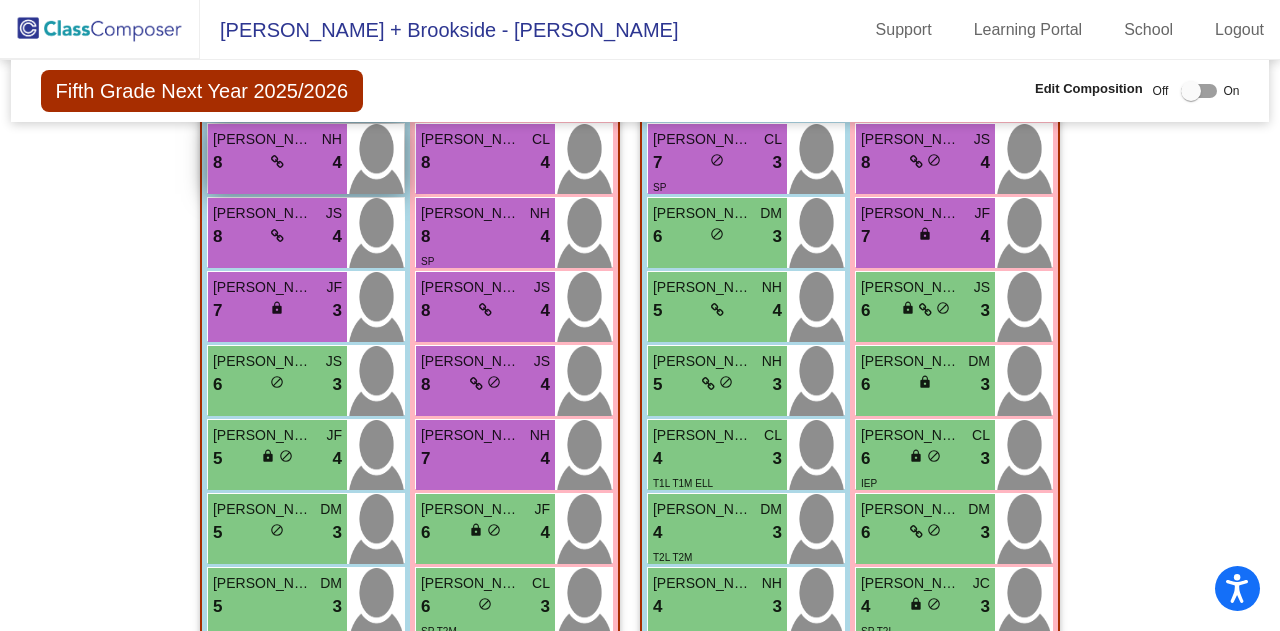 click on "8 lock do_not_disturb_alt 4" at bounding box center [277, 163] 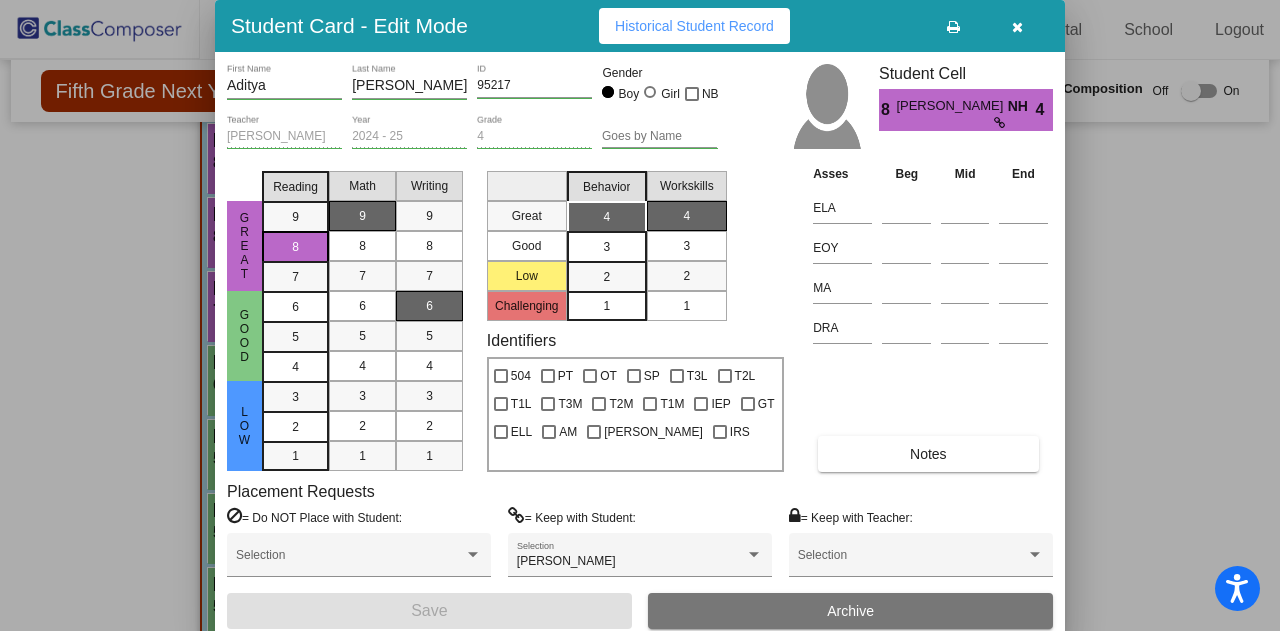 click at bounding box center [1017, 27] 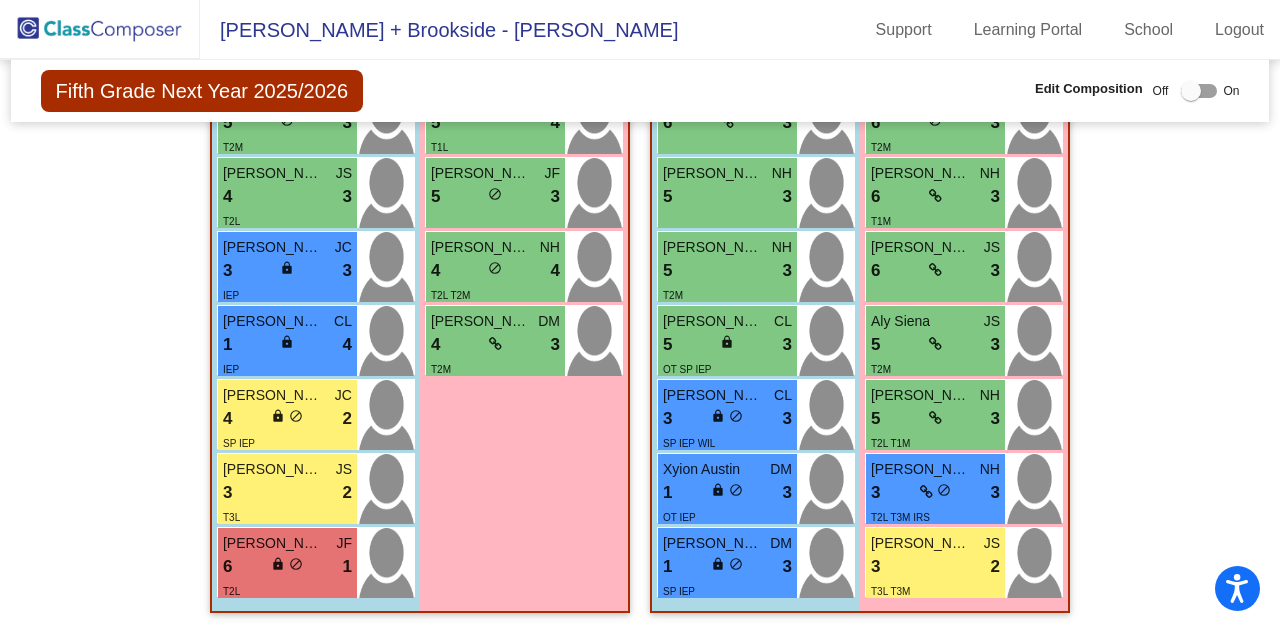 scroll, scrollTop: 3092, scrollLeft: 0, axis: vertical 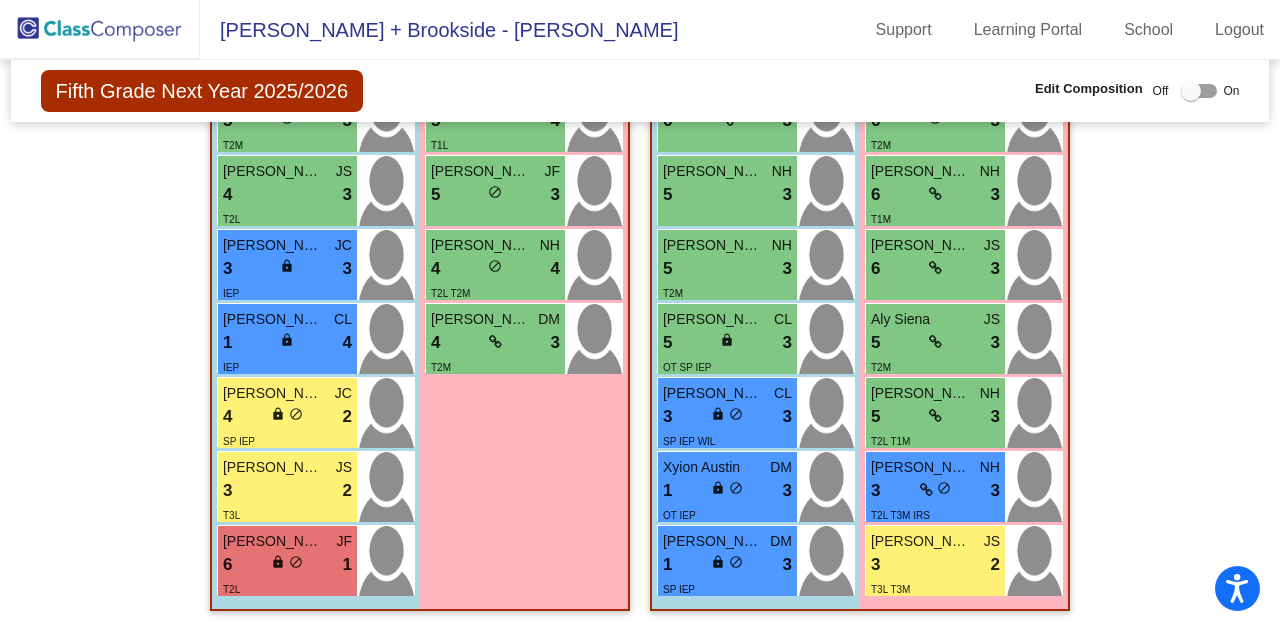 click on "Hallway   - Hallway Class  picture_as_pdf  Add Student  First Name Last Name Student Id  (Recommended)   Boy   Girl   Non Binary Add Close  Boys : 1  Aadvik Dinesh Kumar lock do_not_disturb_alt IEP Girls: 0   No Students   Class 1   - ELL  picture_as_pdf Anthony Tortoriello  Add Student  First Name Last Name Student Id  (Recommended)   Boy   Girl   Non Binary Add Close  Boys : 11  Aryan Vaidya JS 8 lock do_not_disturb_alt 4 George Pierro JS 7 lock do_not_disturb_alt 3 Luca Krzastek JS 7 lock do_not_disturb_alt 3 Elisey Pialkin NH 7 lock do_not_disturb_alt 3 Brandon Halbing JS 5 lock do_not_disturb_alt 3 IRS Elayan Abdelfattah JC 5 lock do_not_disturb_alt 3 T1M Khush Patel CL 5 lock do_not_disturb_alt 3 T1L Dylan Sawh CL 4 lock do_not_disturb_alt 3 T1L Ishveer Singh CL 4 lock do_not_disturb_alt 3 T2L Shrijay Majjiga NH 4 lock do_not_disturb_alt 3 SP T2L T2M ELL Preston Buonocore JS 5 lock do_not_disturb_alt 2 T2L Girls: 11 Ruhaani Singla JC 8 lock do_not_disturb_alt 4 Janelle Salifu CL 8 lock 3 JC 6 lock" 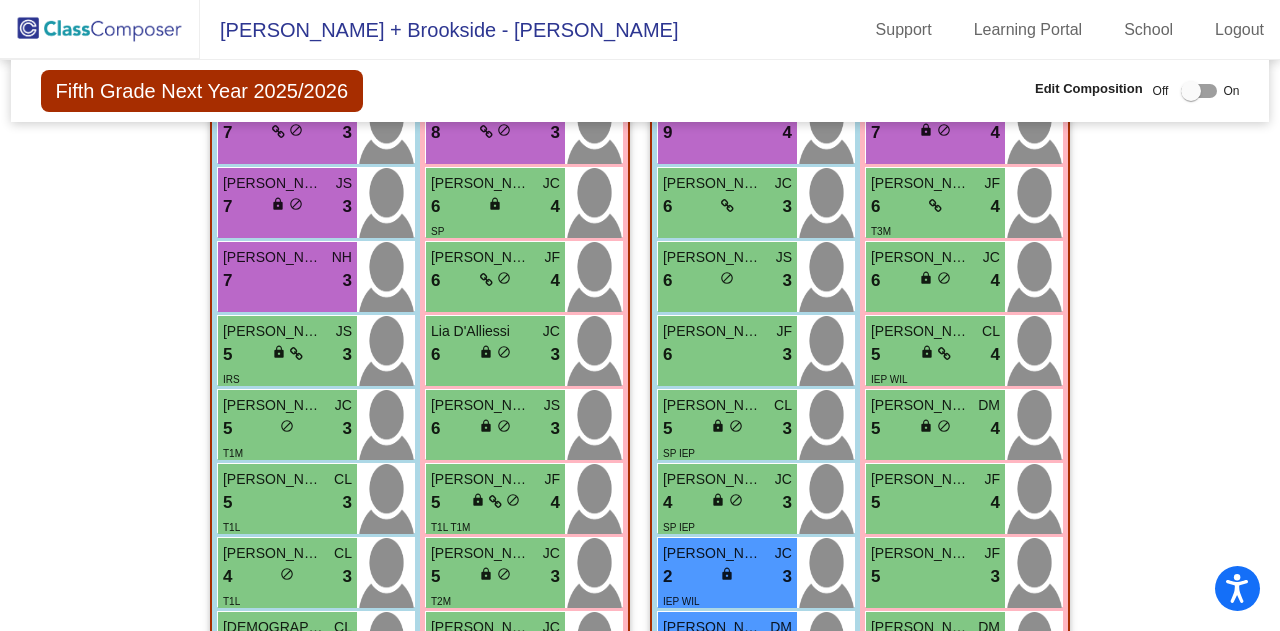 scroll, scrollTop: 690, scrollLeft: 0, axis: vertical 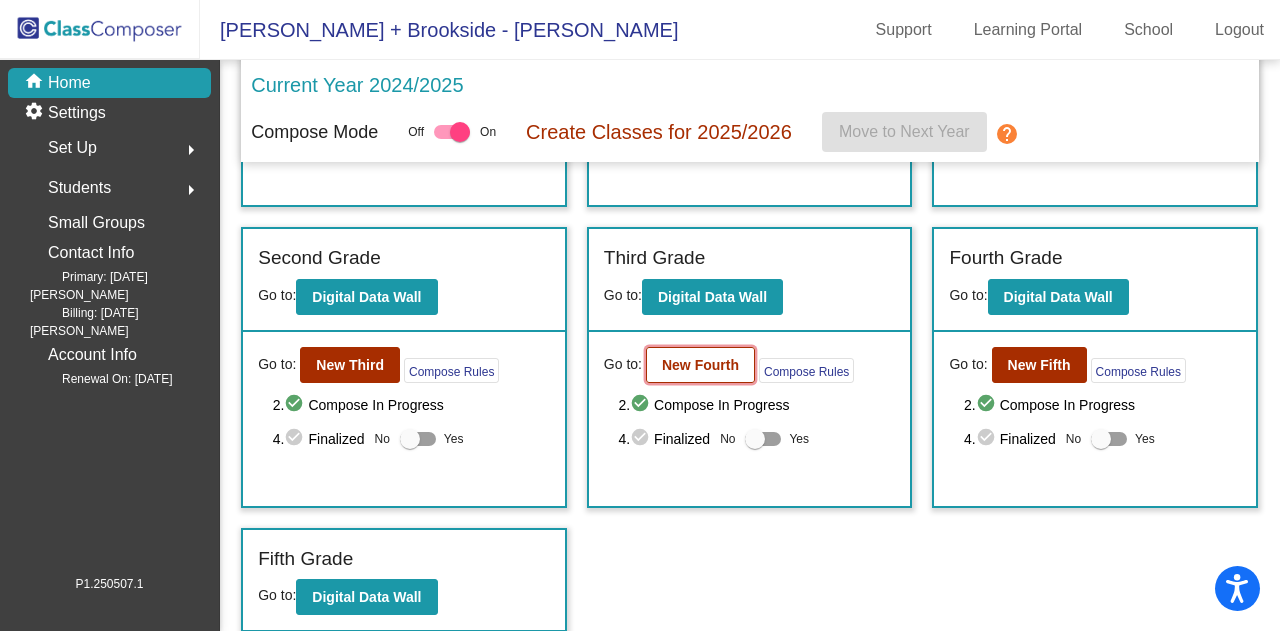 click on "New Fourth" 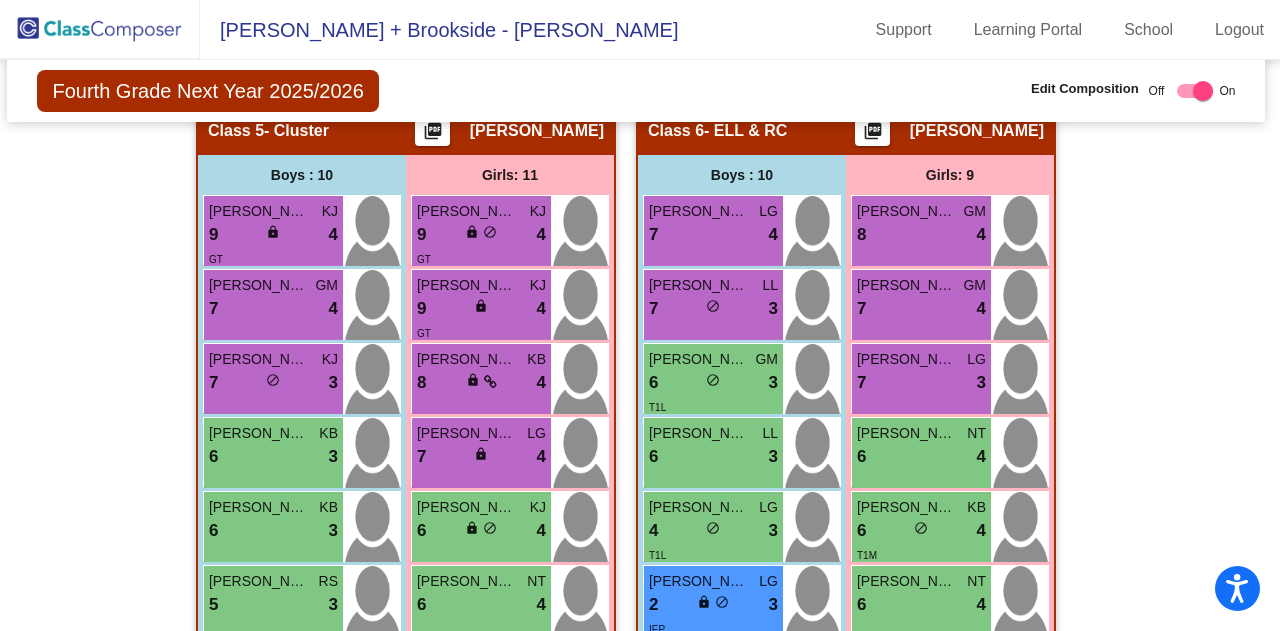 scroll, scrollTop: 2403, scrollLeft: 4, axis: both 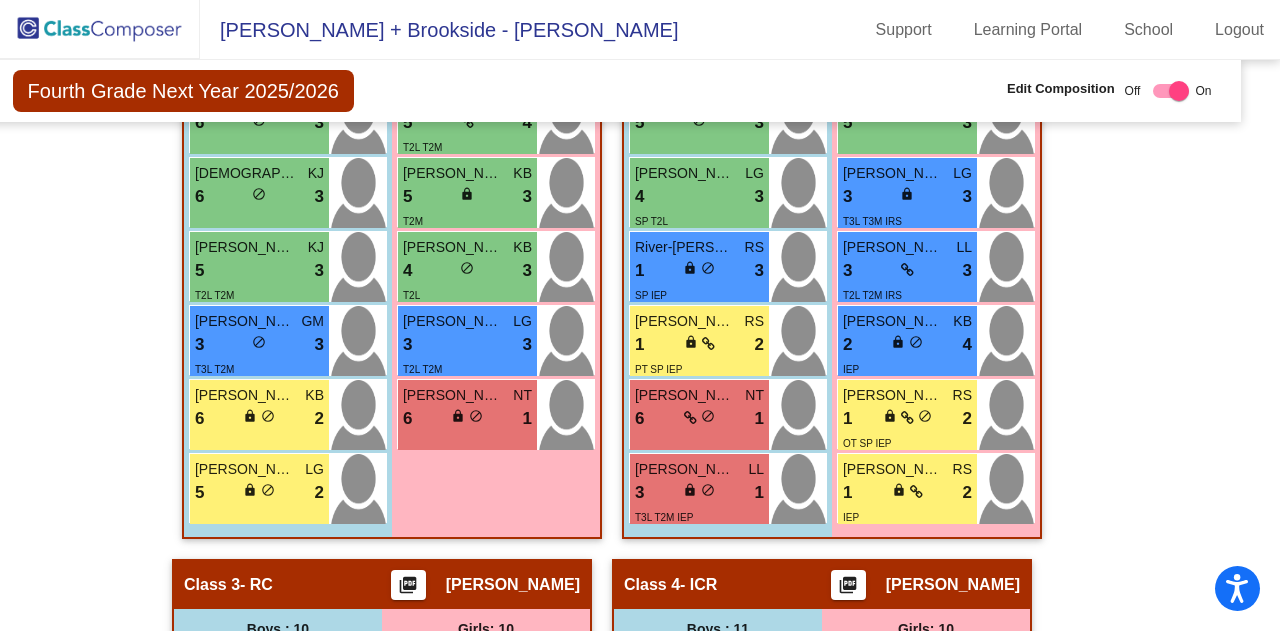 click on "Hallway   - Hallway Class  picture_as_pdf  Add Student  First Name Last Name Student Id  (Recommended)   Boy   Girl   Non Binary Add Close  Boys : 0    No Students   Girls: 0   No Students   Class 1   - Teacher 1  picture_as_pdf Jennifer Scarpa  Add Student  First Name Last Name Student Id  (Recommended)   Boy   Girl   Non Binary Add Close  Boys : 10  Aarav Shah LL 8 lock do_not_disturb_alt 4 Kiaan Mishra KB 7 lock do_not_disturb_alt 3 Nathaniel Wahba LL 7 lock do_not_disturb_alt 3 Harry Dawkins GM 6 lock do_not_disturb_alt 4 Darin Chan NT 6 lock do_not_disturb_alt 3 Christian Ristov KJ 6 lock do_not_disturb_alt 3 Elijah Clay KJ 5 lock do_not_disturb_alt 3 T2L T2M Julian Perez GM 3 lock do_not_disturb_alt 3 T3L T2M Aadi Nirmal KB 6 lock do_not_disturb_alt 2 Jonathan Kotler LG 5 lock do_not_disturb_alt 2 Girls: 9 Salvi Pal GM 7 lock do_not_disturb_alt 4 Alexandra Gross NT 7 lock do_not_disturb_alt 4 Nishika Miglani KJ 7 lock do_not_disturb_alt 4 Anika Haran LG 6 lock do_not_disturb_alt 3 Alira Cosaj GM 5" 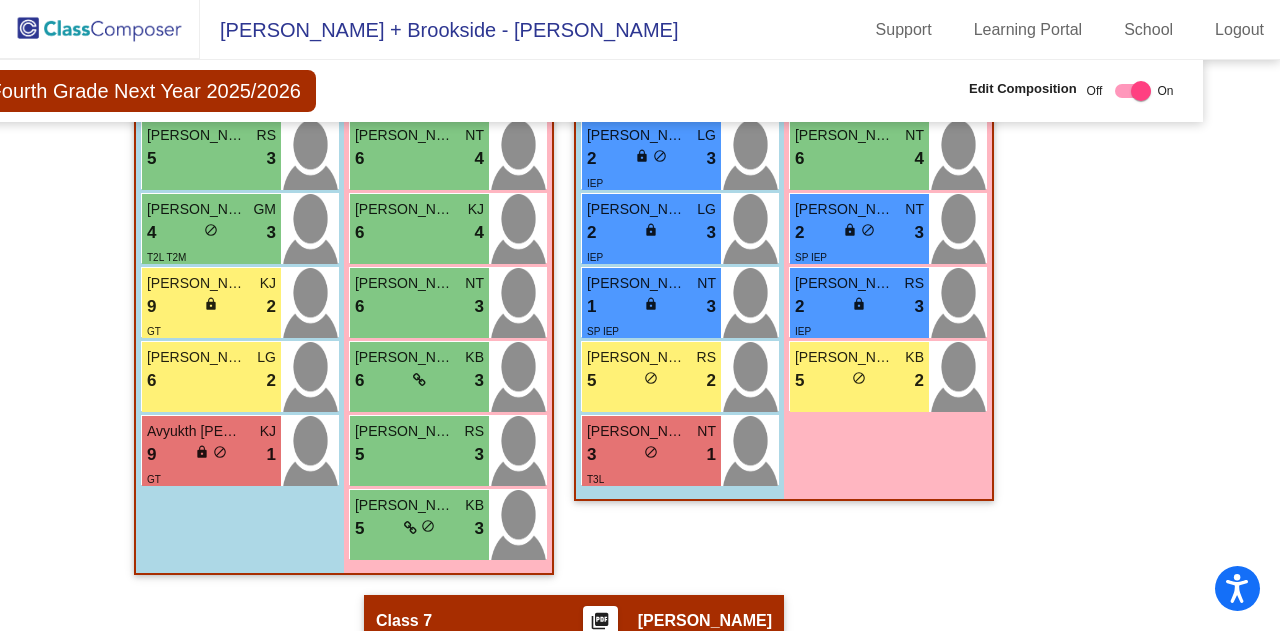 scroll, scrollTop: 2889, scrollLeft: 66, axis: both 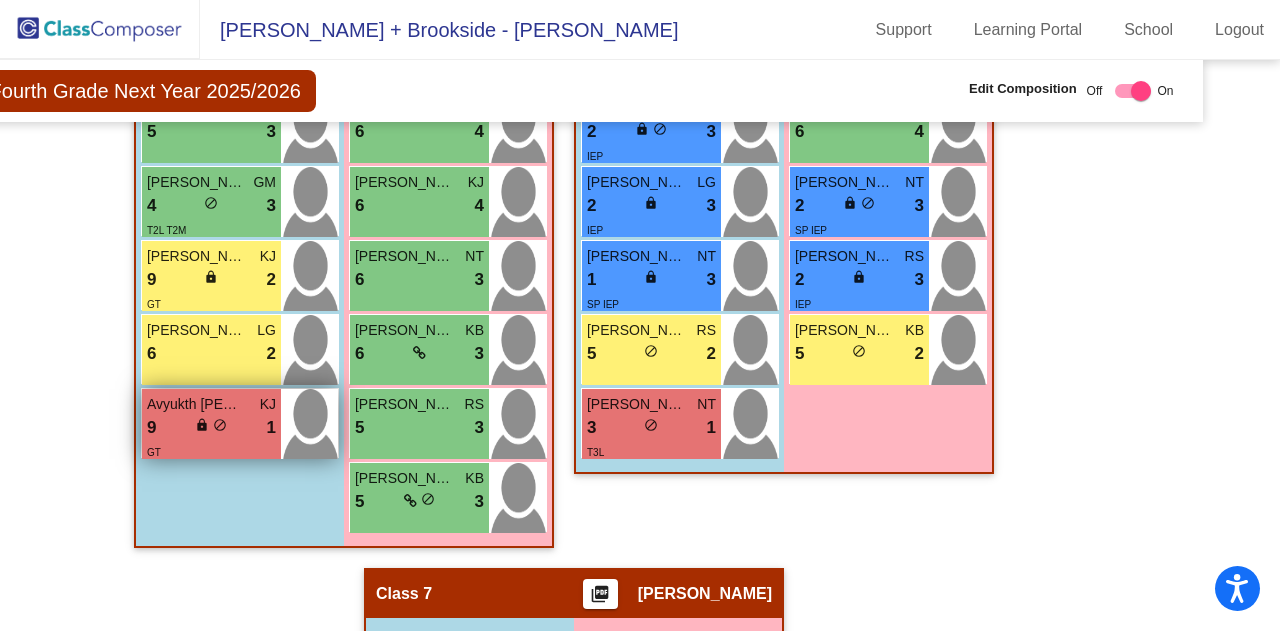 click on "Avyukth Garimella" at bounding box center [197, 404] 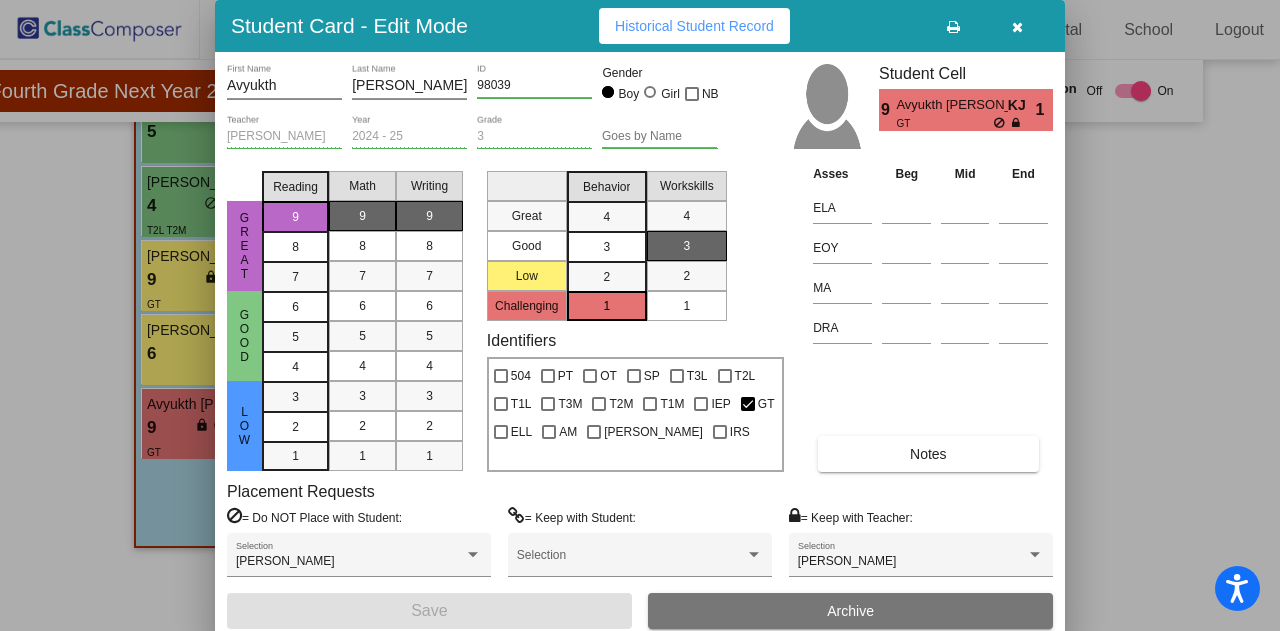 click at bounding box center (1017, 27) 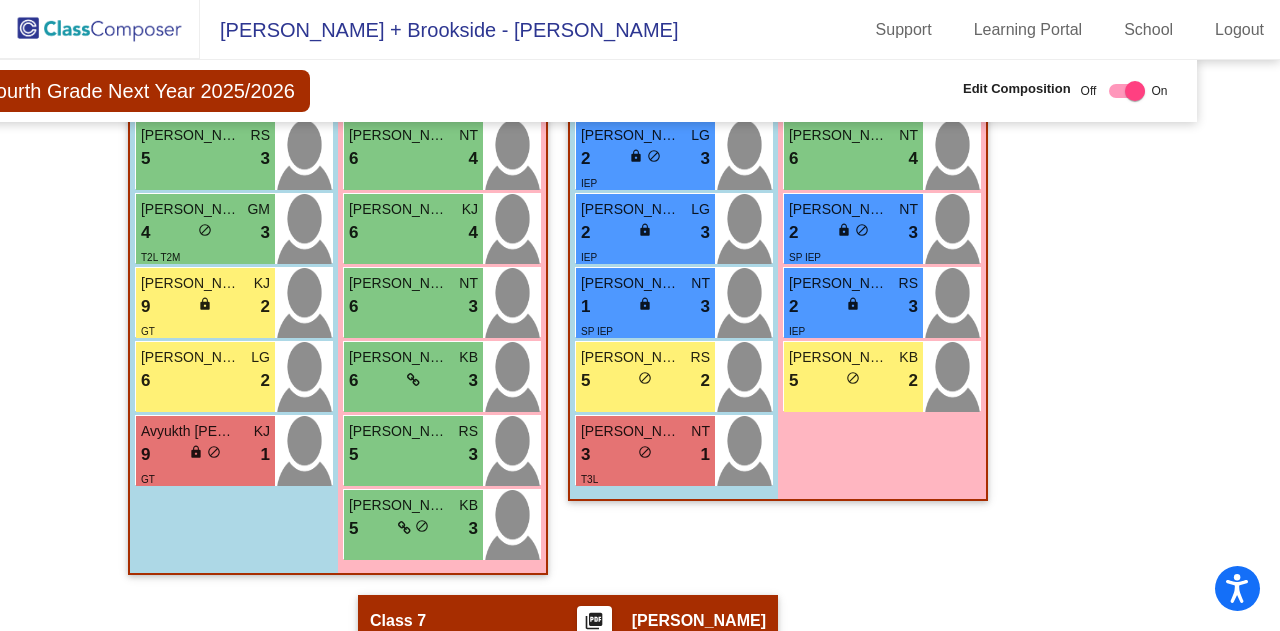 scroll, scrollTop: 2863, scrollLeft: 72, axis: both 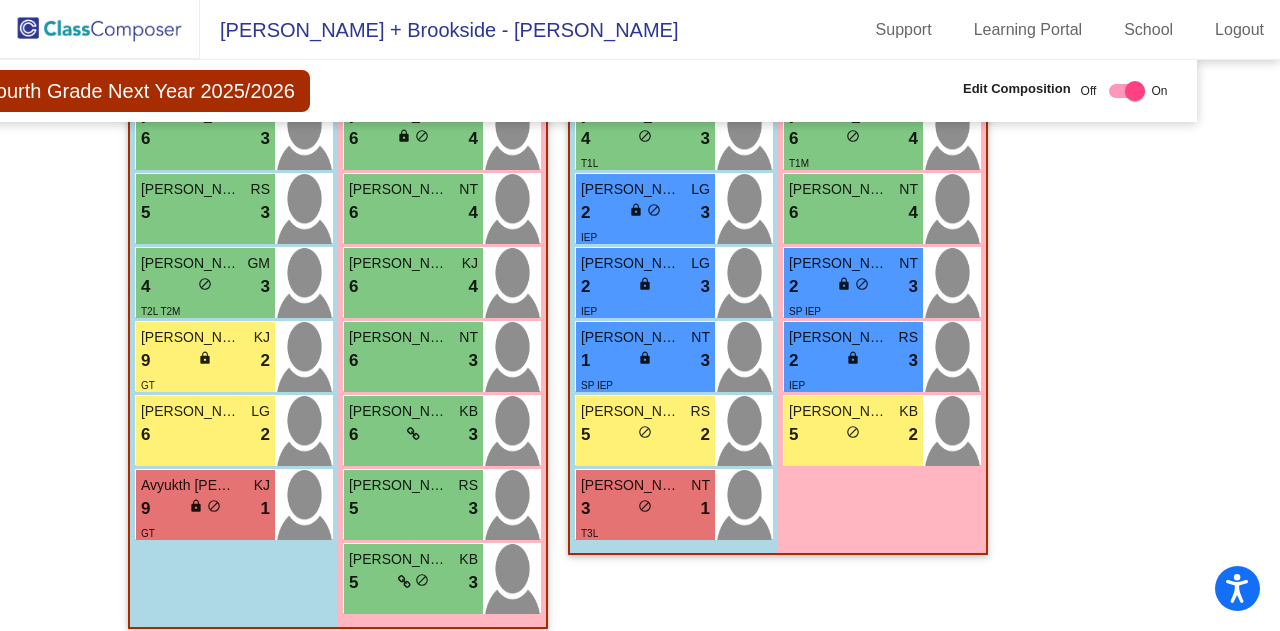 click on "Hallway   - Hallway Class  picture_as_pdf  Add Student  First Name Last Name Student Id  (Recommended)   Boy   Girl   Non Binary Add Close  Boys : 0    No Students   Girls: 0   No Students   Class 1   - Teacher 1  picture_as_pdf Jennifer Scarpa  Add Student  First Name Last Name Student Id  (Recommended)   Boy   Girl   Non Binary Add Close  Boys : 10  Aarav Shah LL 8 lock do_not_disturb_alt 4 Kiaan Mishra KB 7 lock do_not_disturb_alt 3 Nathaniel Wahba LL 7 lock do_not_disturb_alt 3 Harry Dawkins GM 6 lock do_not_disturb_alt 4 Darin Chan NT 6 lock do_not_disturb_alt 3 Christian Ristov KJ 6 lock do_not_disturb_alt 3 Elijah Clay KJ 5 lock do_not_disturb_alt 3 T2L T2M Julian Perez GM 3 lock do_not_disturb_alt 3 T3L T2M Aadi Nirmal KB 6 lock do_not_disturb_alt 2 Jonathan Kotler LG 5 lock do_not_disturb_alt 2 Girls: 9 Salvi Pal GM 7 lock do_not_disturb_alt 4 Alexandra Gross NT 7 lock do_not_disturb_alt 4 Nishika Miglani KJ 7 lock do_not_disturb_alt 4 Anika Haran LG 6 lock do_not_disturb_alt 3 Alira Cosaj GM 5" 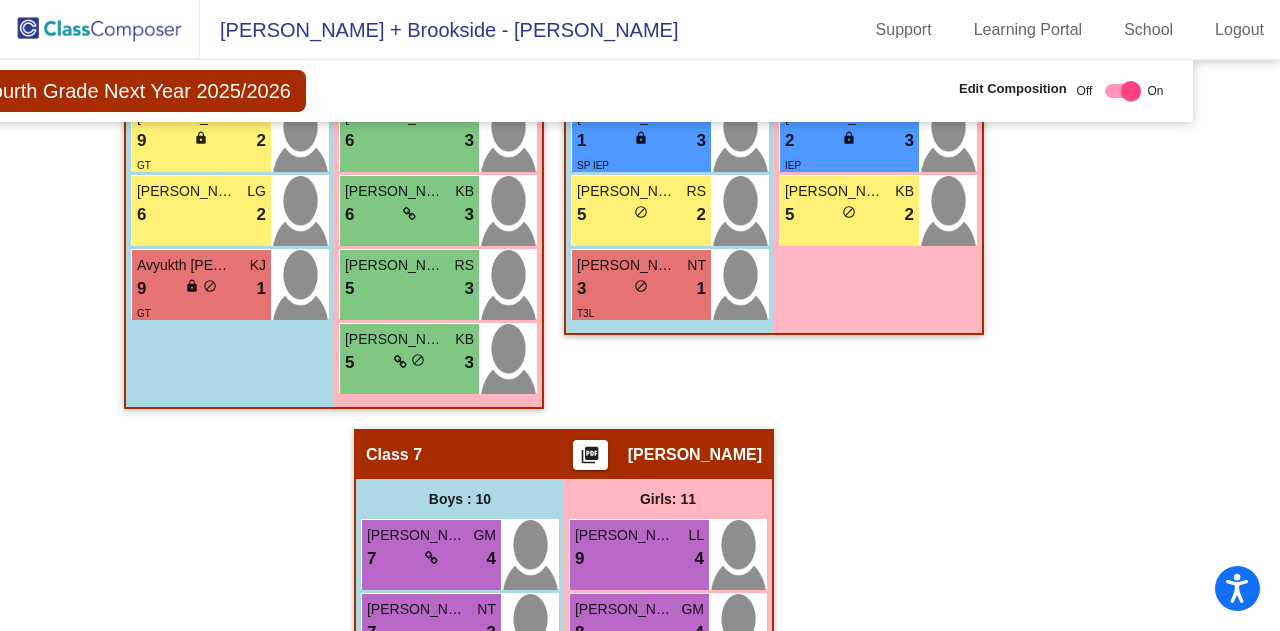 scroll, scrollTop: 3027, scrollLeft: 76, axis: both 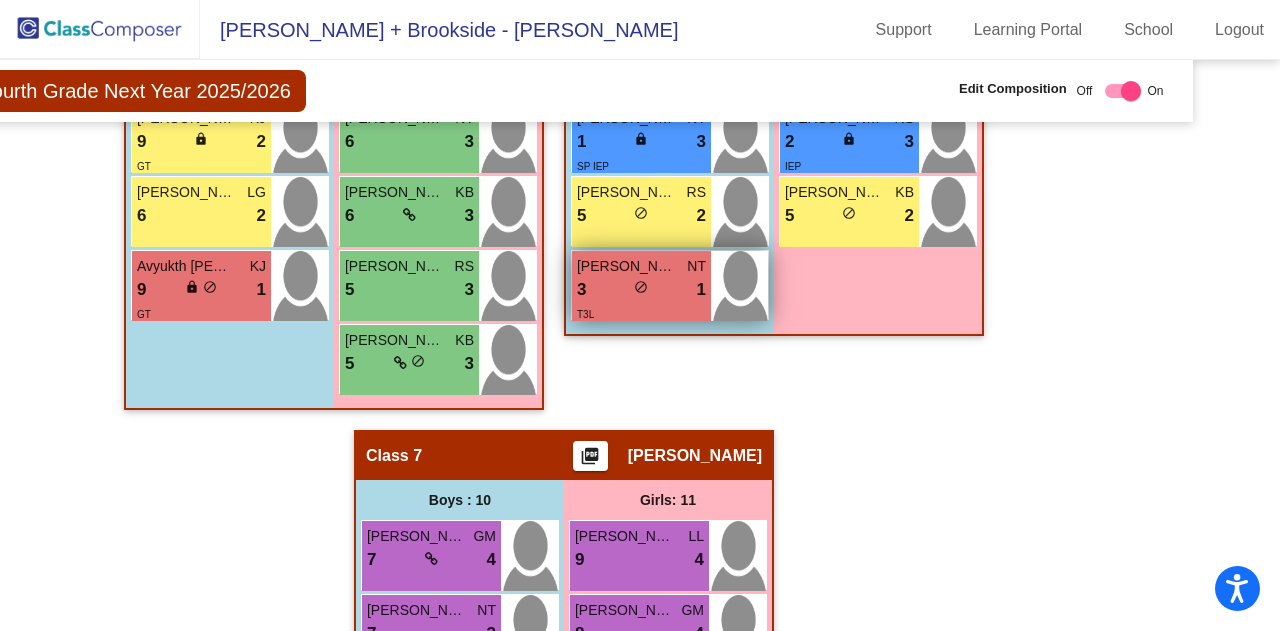 click on "Artem Maroz" at bounding box center [627, 266] 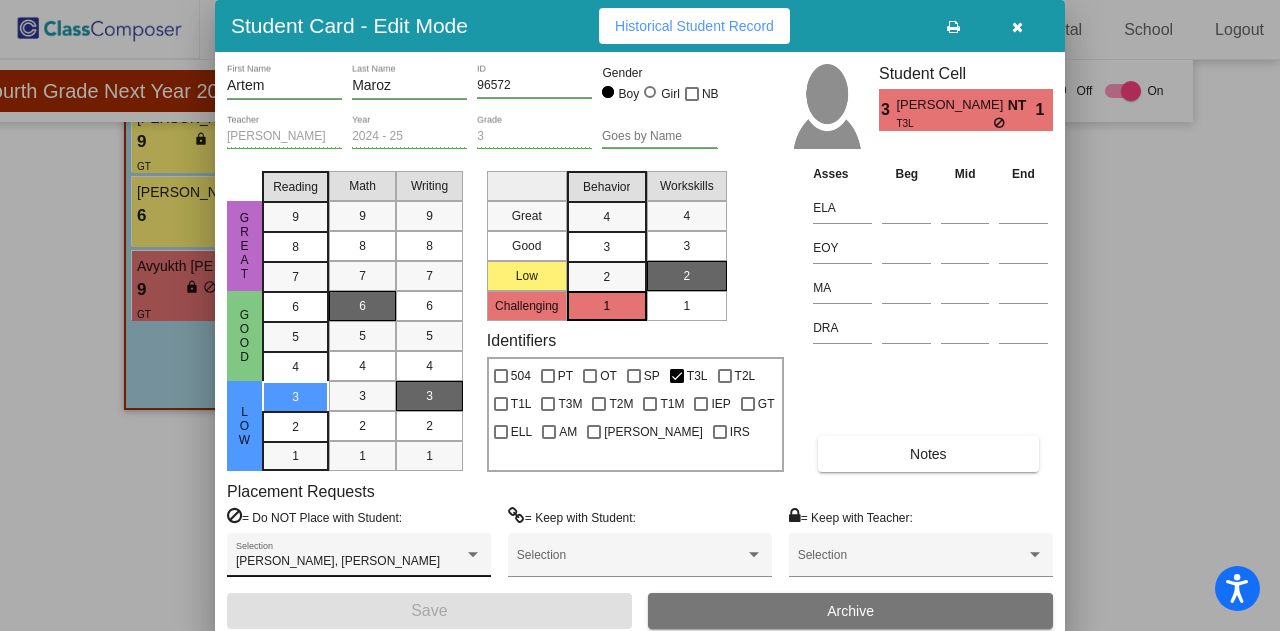 click at bounding box center [473, 555] 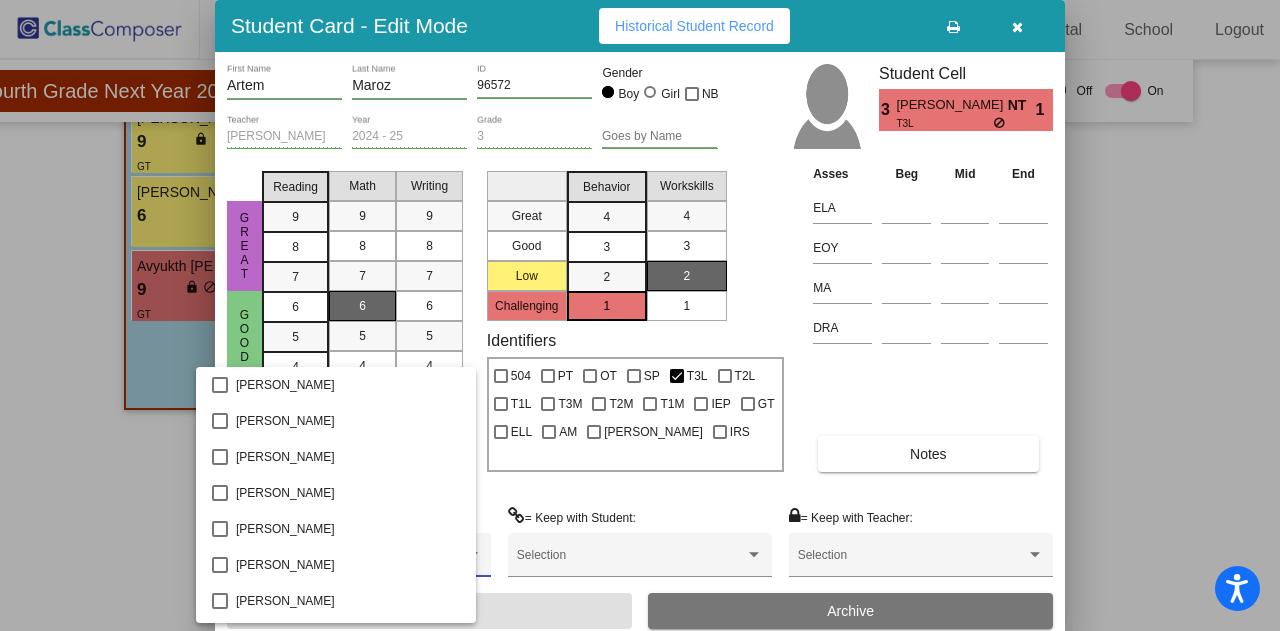 scroll, scrollTop: 2127, scrollLeft: 0, axis: vertical 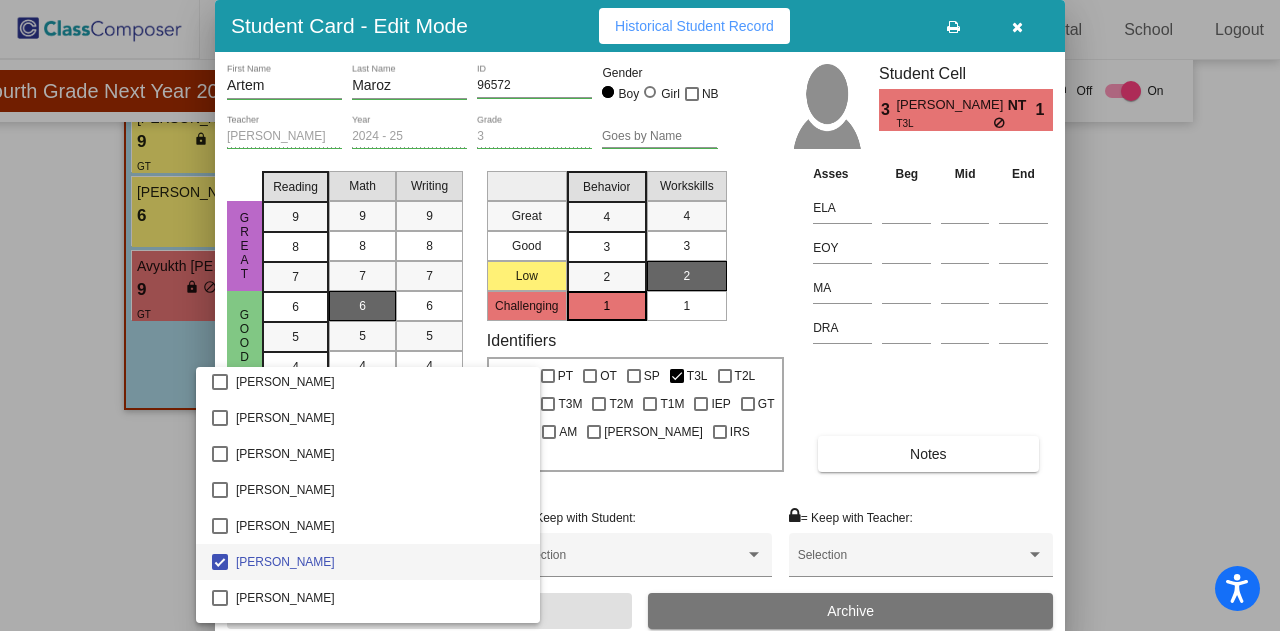 click at bounding box center [640, 315] 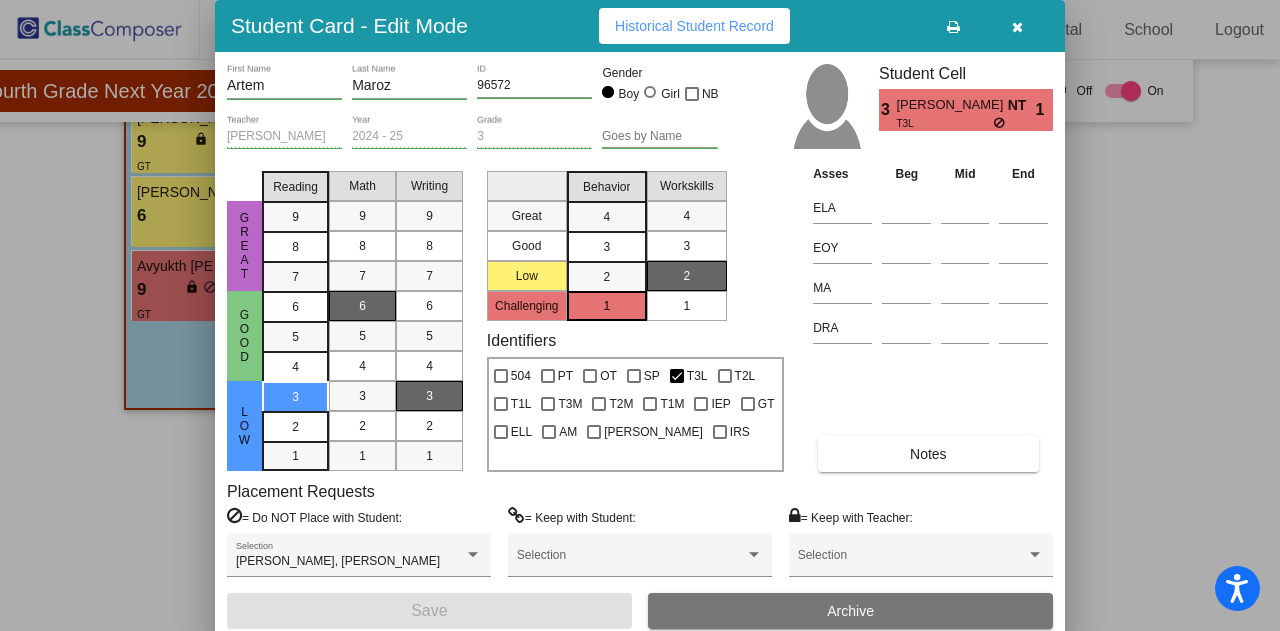 click at bounding box center [640, 315] 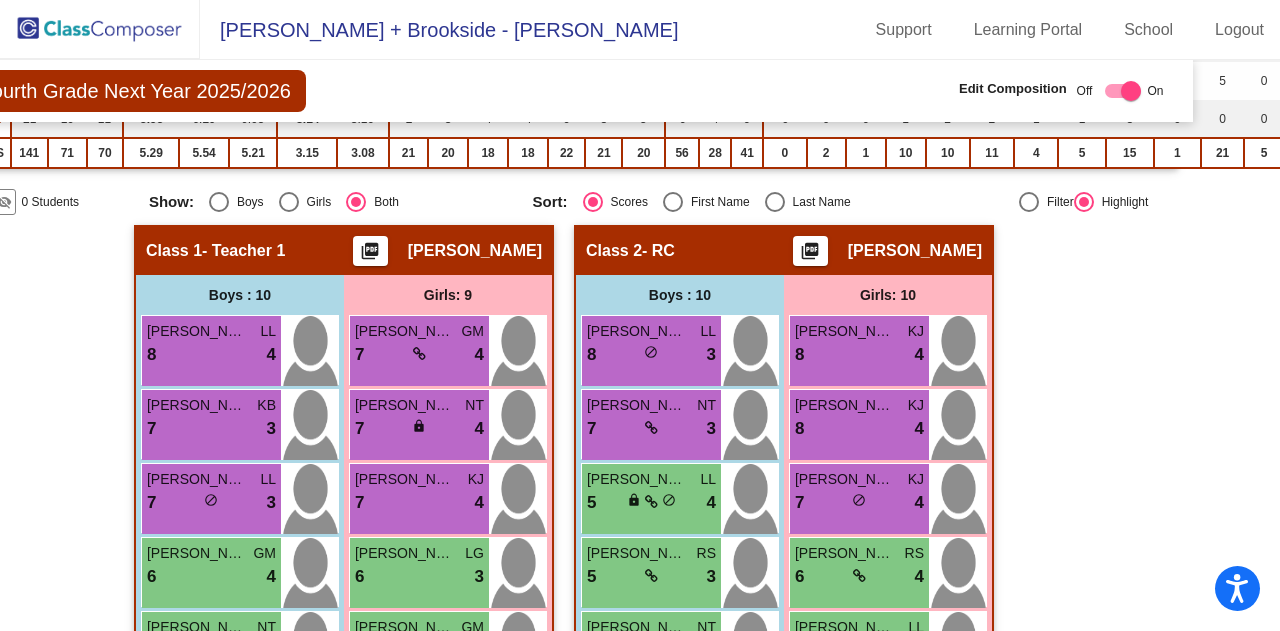 click on "Hallway   - Hallway Class  picture_as_pdf  Add Student  First Name Last Name Student Id  (Recommended)   Boy   Girl   Non Binary Add Close  Boys : 0    No Students   Girls: 0   No Students   Class 1   - Teacher 1  picture_as_pdf Jennifer Scarpa  Add Student  First Name Last Name Student Id  (Recommended)   Boy   Girl   Non Binary Add Close  Boys : 10  Aarav Shah LL 8 lock do_not_disturb_alt 4 Kiaan Mishra KB 7 lock do_not_disturb_alt 3 Nathaniel Wahba LL 7 lock do_not_disturb_alt 3 Harry Dawkins GM 6 lock do_not_disturb_alt 4 Darin Chan NT 6 lock do_not_disturb_alt 3 Christian Ristov KJ 6 lock do_not_disturb_alt 3 Elijah Clay KJ 5 lock do_not_disturb_alt 3 T2L T2M Julian Perez GM 3 lock do_not_disturb_alt 3 T3L T2M Aadi Nirmal KB 6 lock do_not_disturb_alt 2 Jonathan Kotler LG 5 lock do_not_disturb_alt 2 Girls: 9 Salvi Pal GM 7 lock do_not_disturb_alt 4 Alexandra Gross NT 7 lock do_not_disturb_alt 4 Nishika Miglani KJ 7 lock do_not_disturb_alt 4 Anika Haran LG 6 lock do_not_disturb_alt 3 Alira Cosaj GM 5" 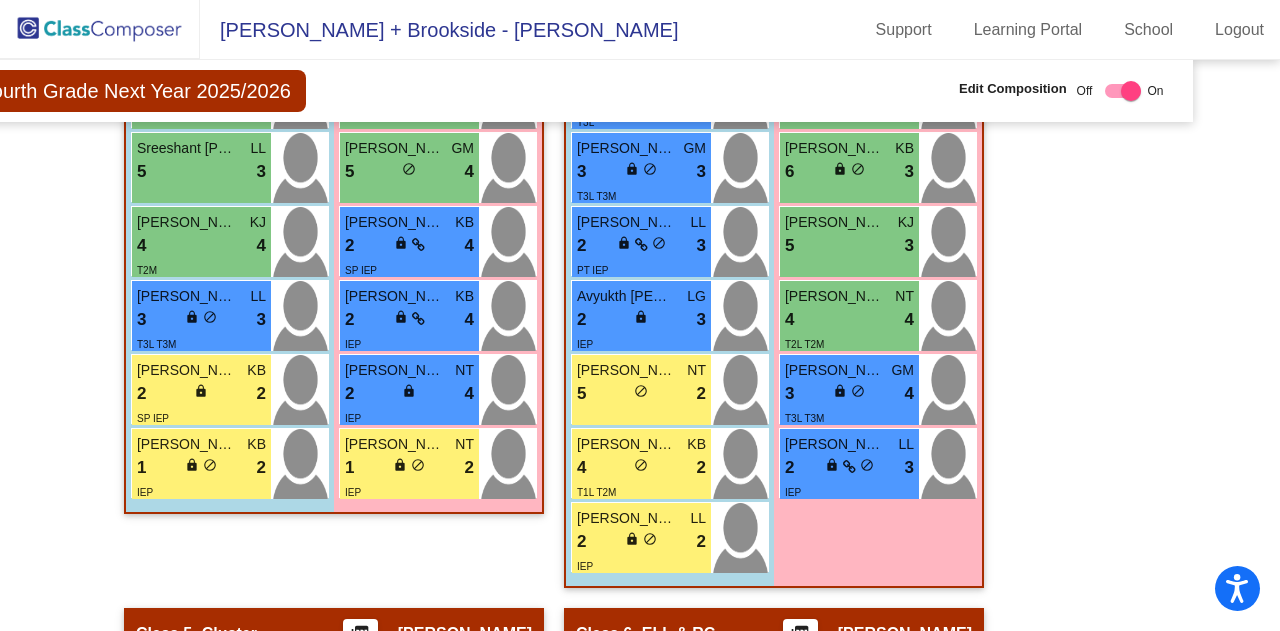 scroll, scrollTop: 1926, scrollLeft: 76, axis: both 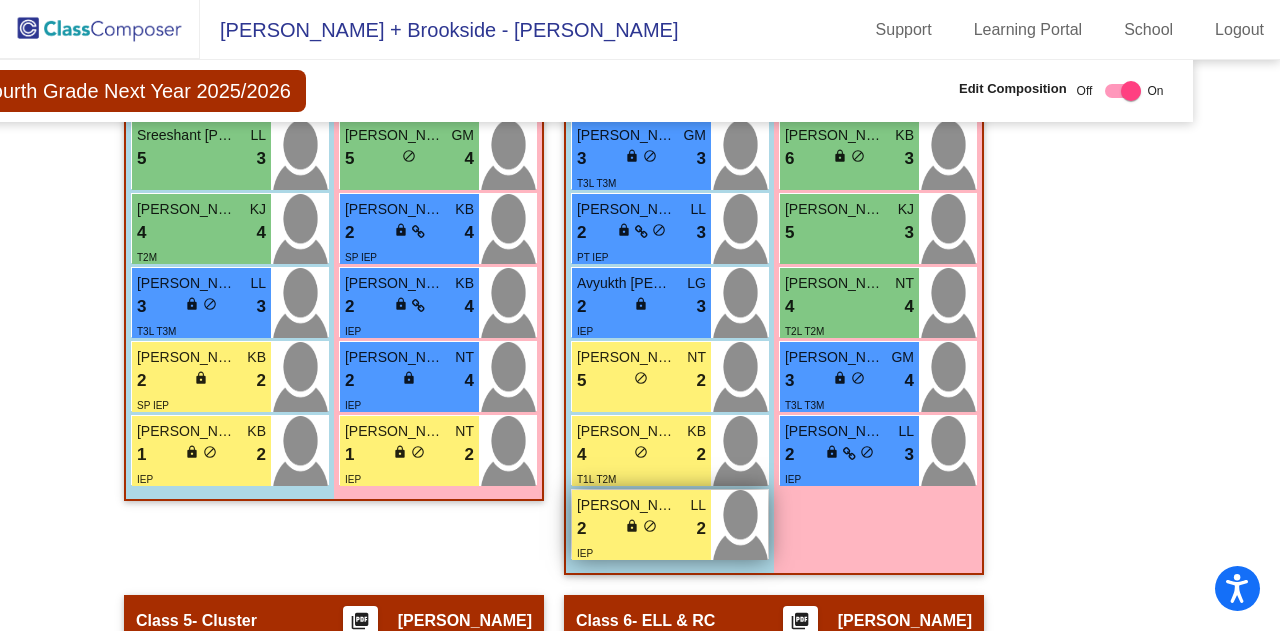 click on "2 lock do_not_disturb_alt 2" at bounding box center [641, 529] 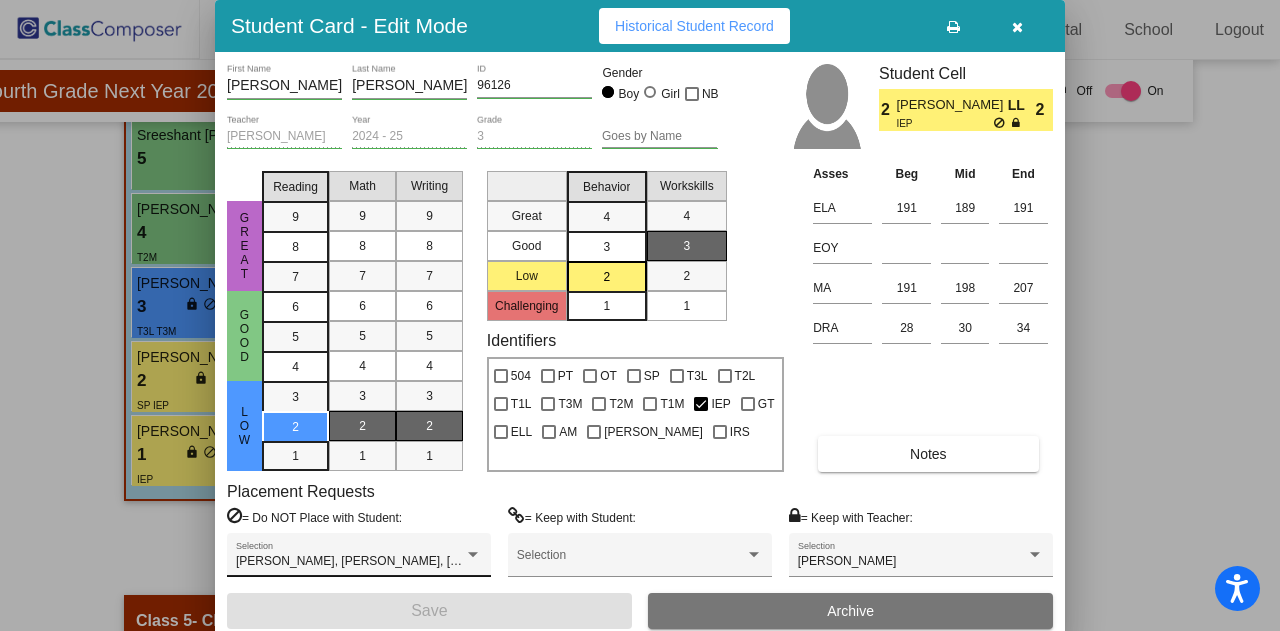 click on "Ansh Biyani, Arhan Apsangikar, Jax Jarka, Krithik Yemeni, Michael Grace, Nathaniel Wahba, Torin Jones" at bounding box center (548, 561) 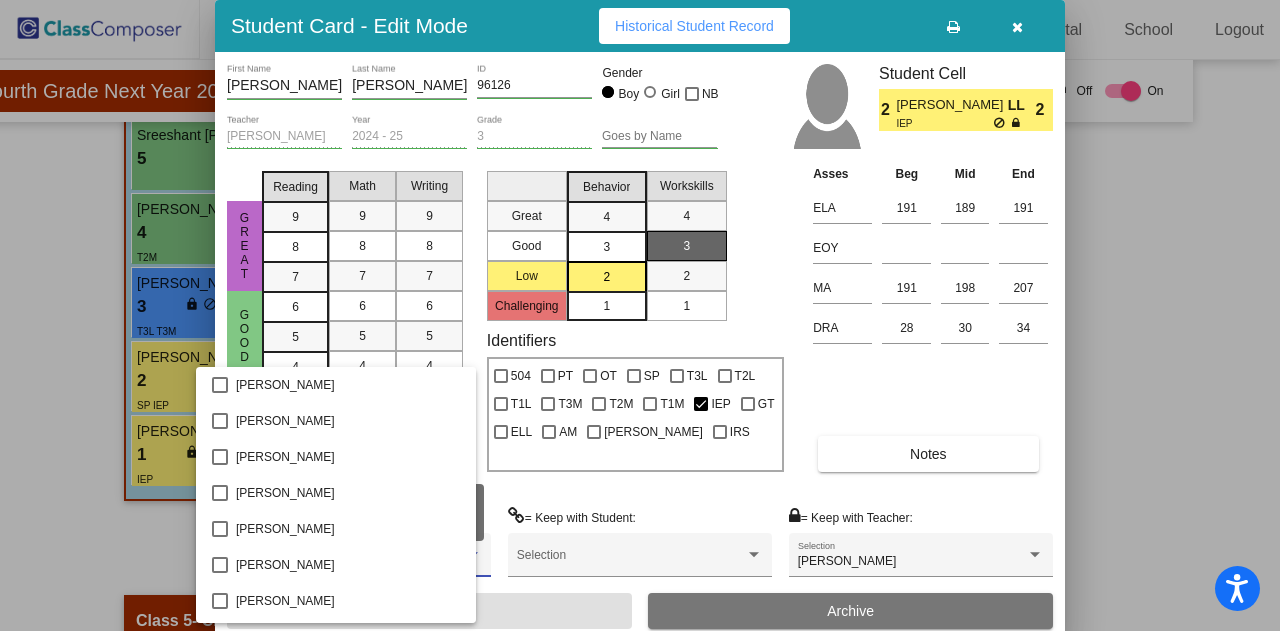 scroll, scrollTop: 723, scrollLeft: 0, axis: vertical 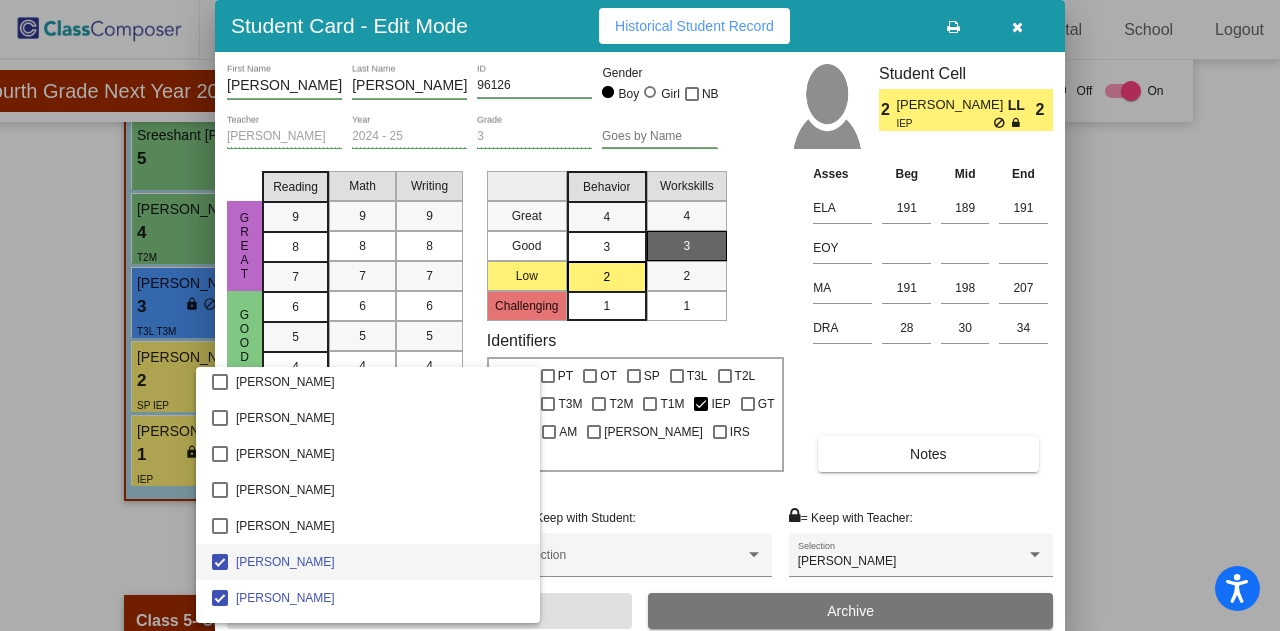 click at bounding box center (640, 315) 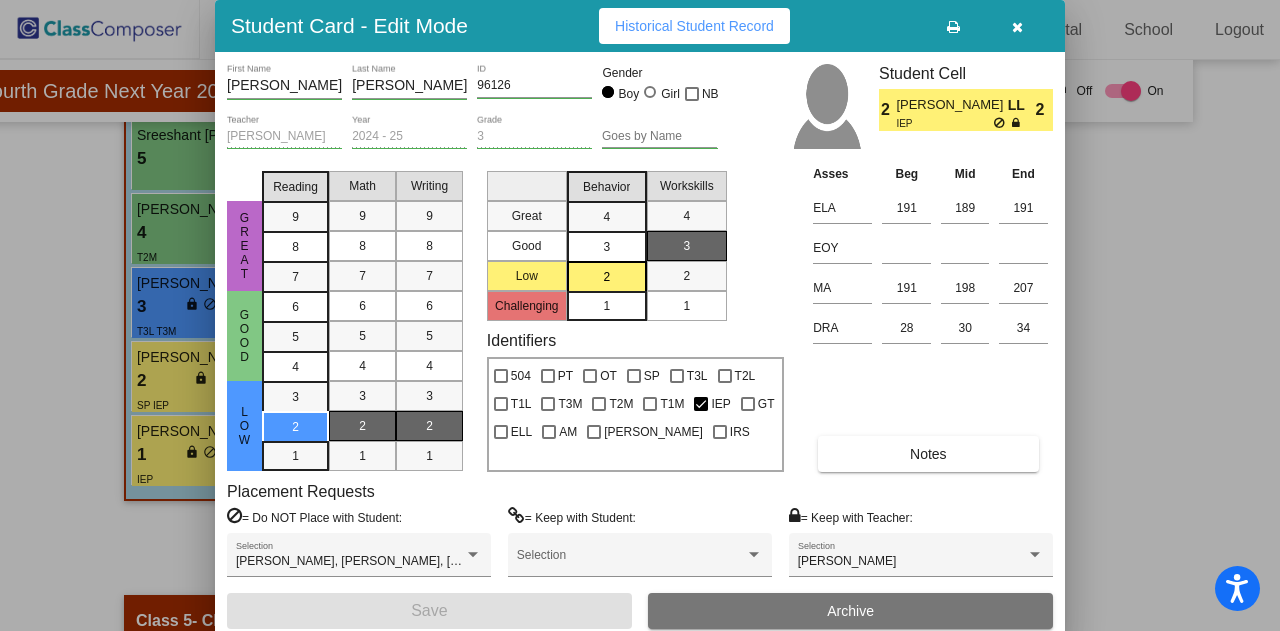 click at bounding box center [1017, 27] 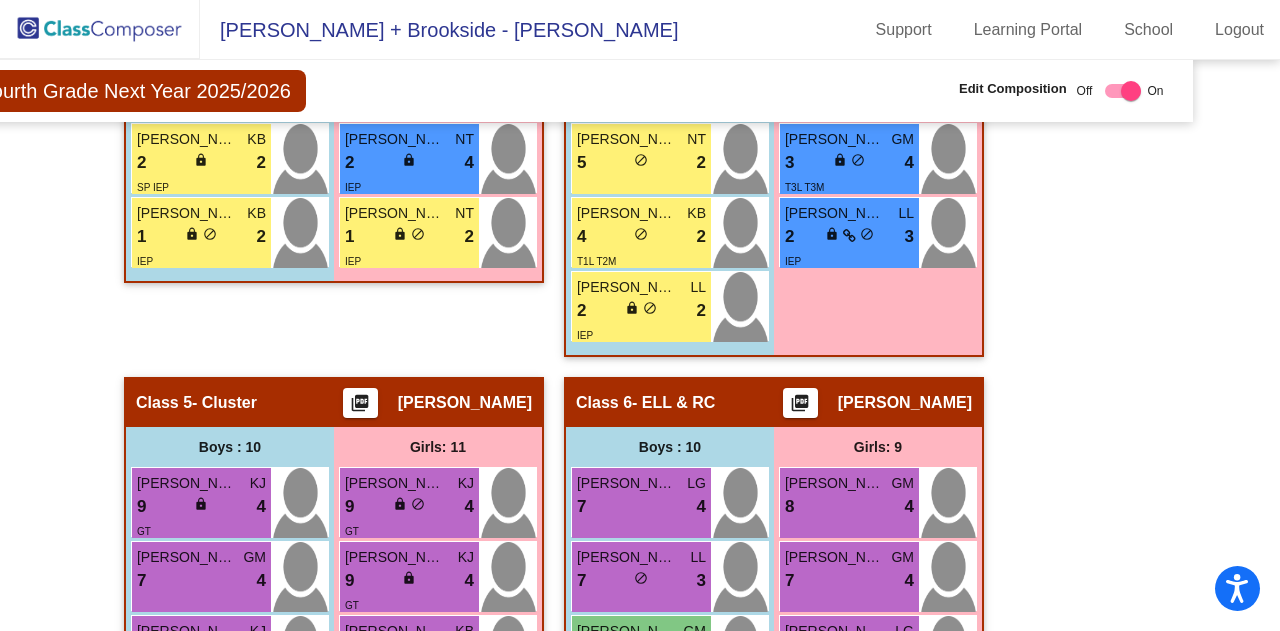 scroll, scrollTop: 2161, scrollLeft: 76, axis: both 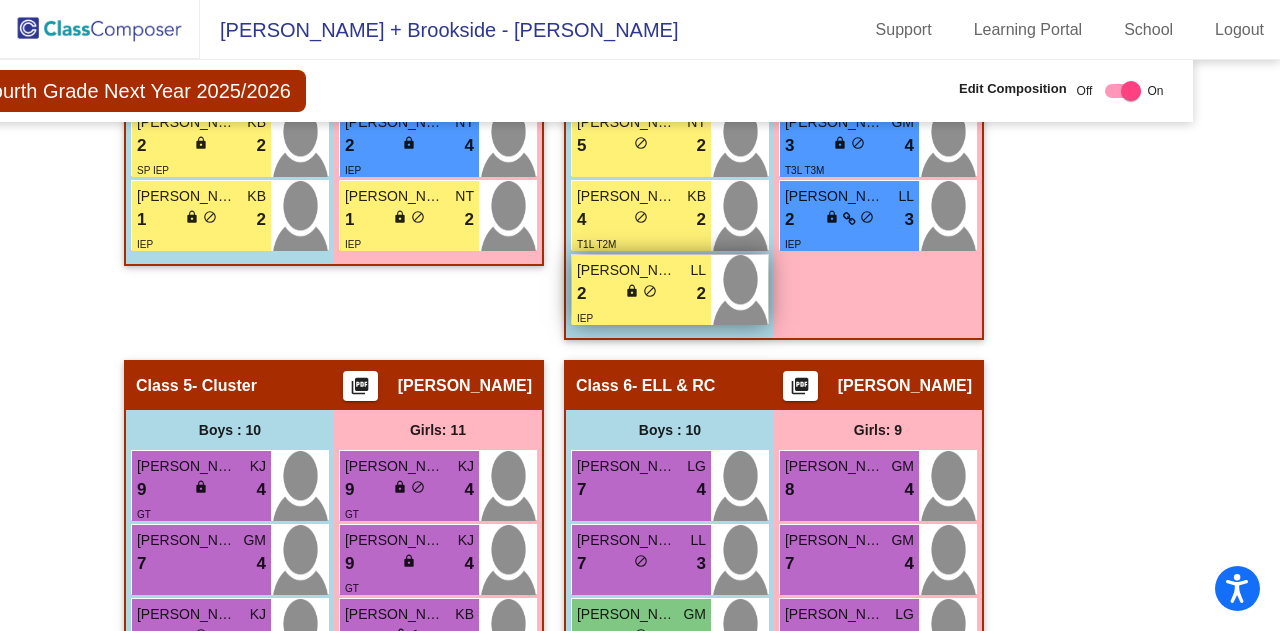 click on "Noah Gaworski" at bounding box center (627, 270) 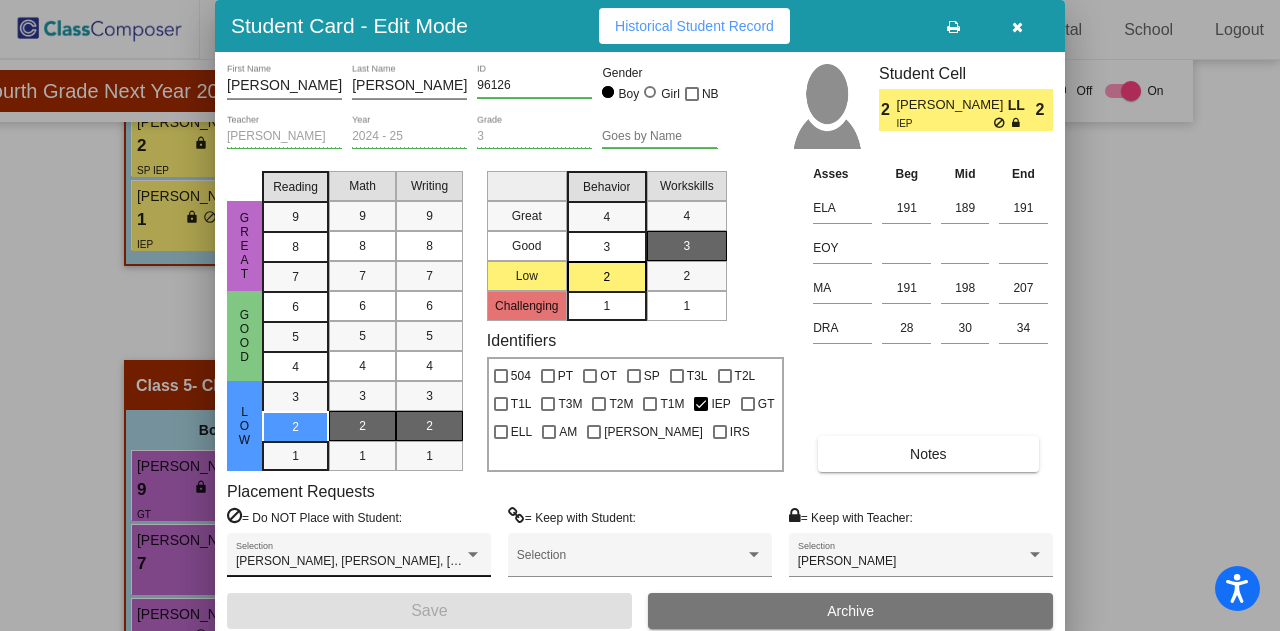 click on "Ansh Biyani, Arhan Apsangikar, Jax Jarka, Krithik Yemeni, Michael Grace, Nathaniel Wahba, Torin Jones" at bounding box center (548, 561) 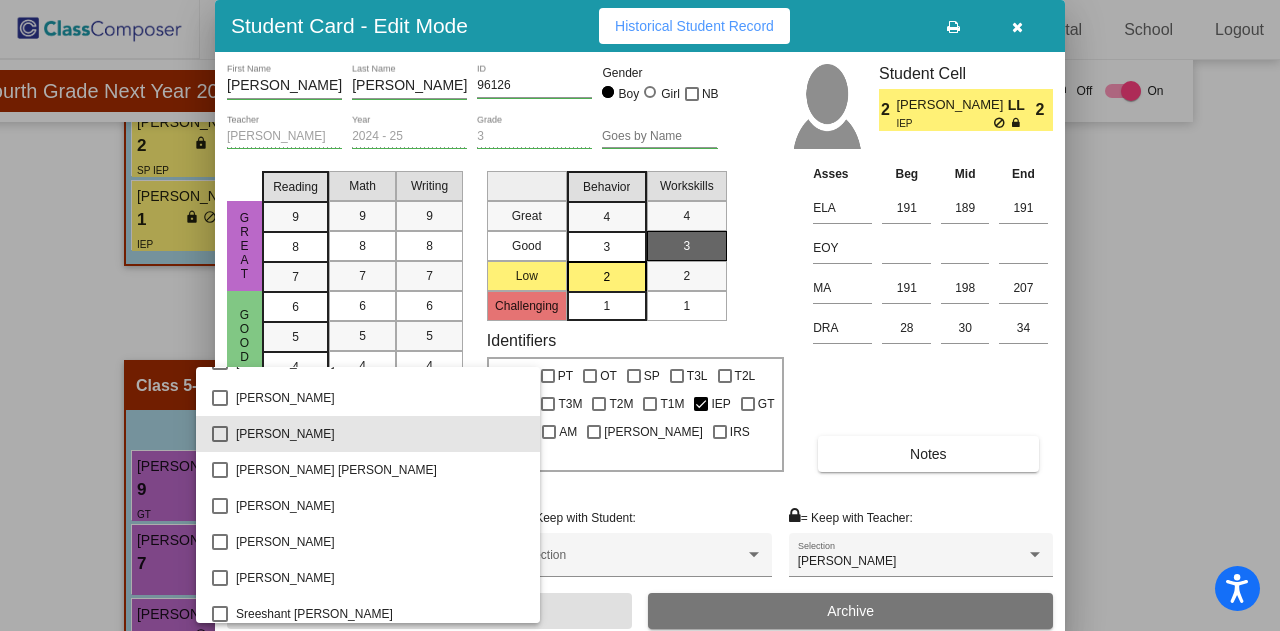 scroll, scrollTop: 4418, scrollLeft: 0, axis: vertical 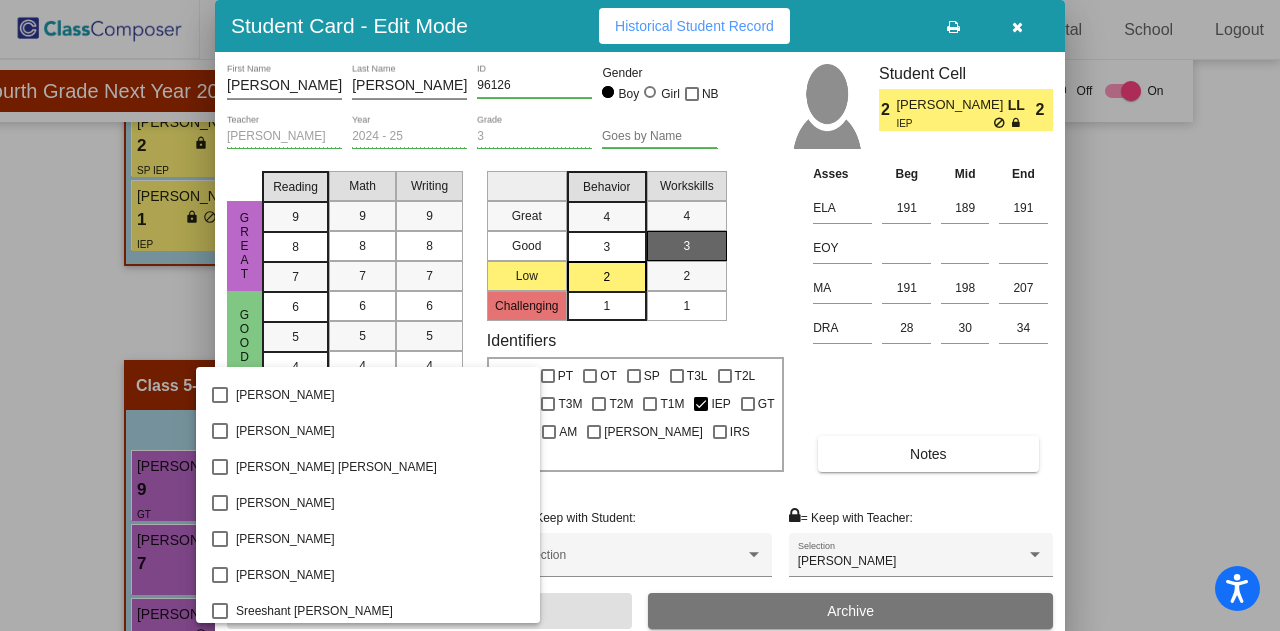 click at bounding box center (640, 315) 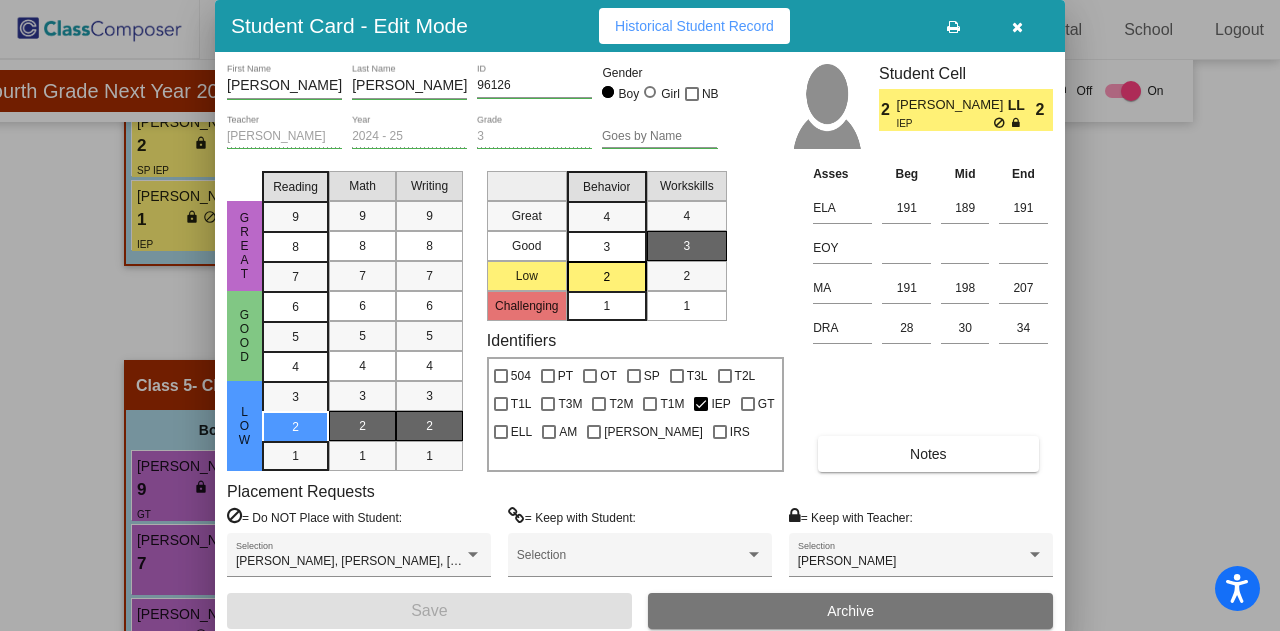 click at bounding box center (1017, 27) 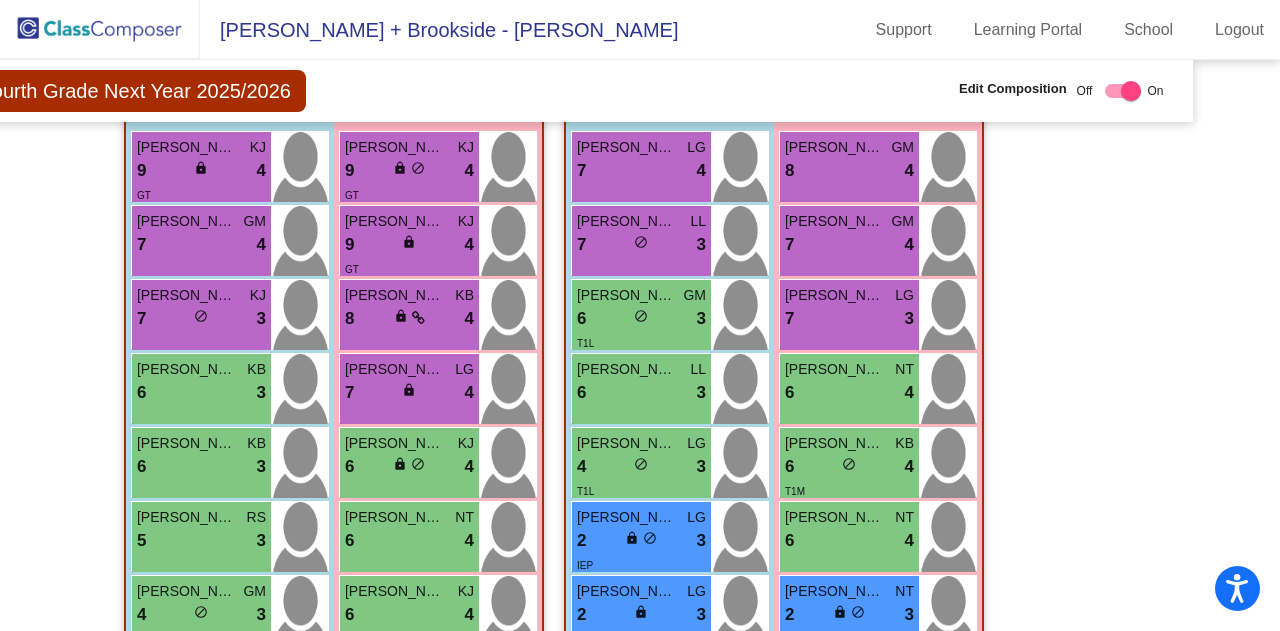 scroll, scrollTop: 2476, scrollLeft: 76, axis: both 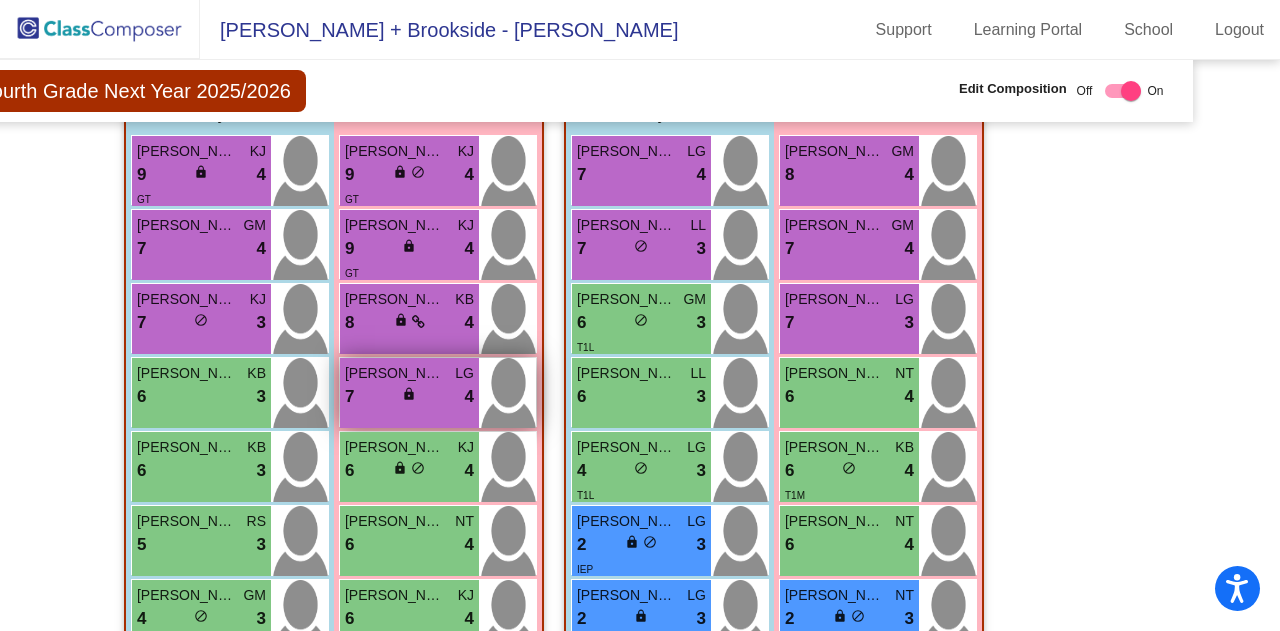 click on "Saavi Patel" at bounding box center (395, 373) 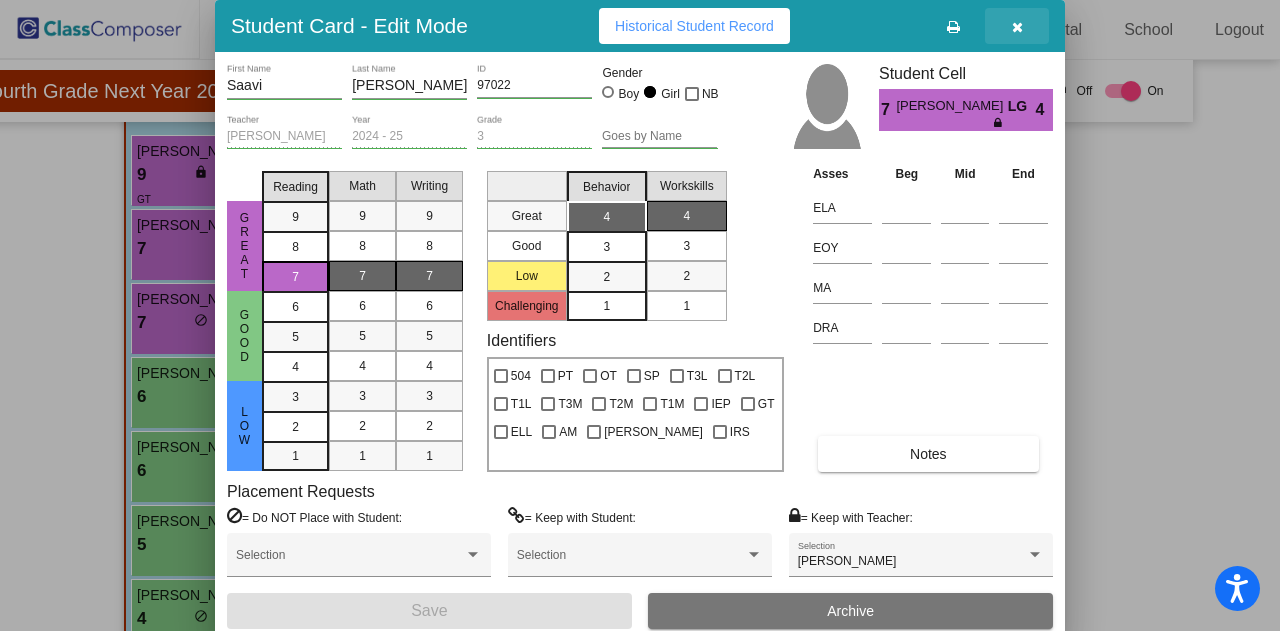 click at bounding box center (1017, 27) 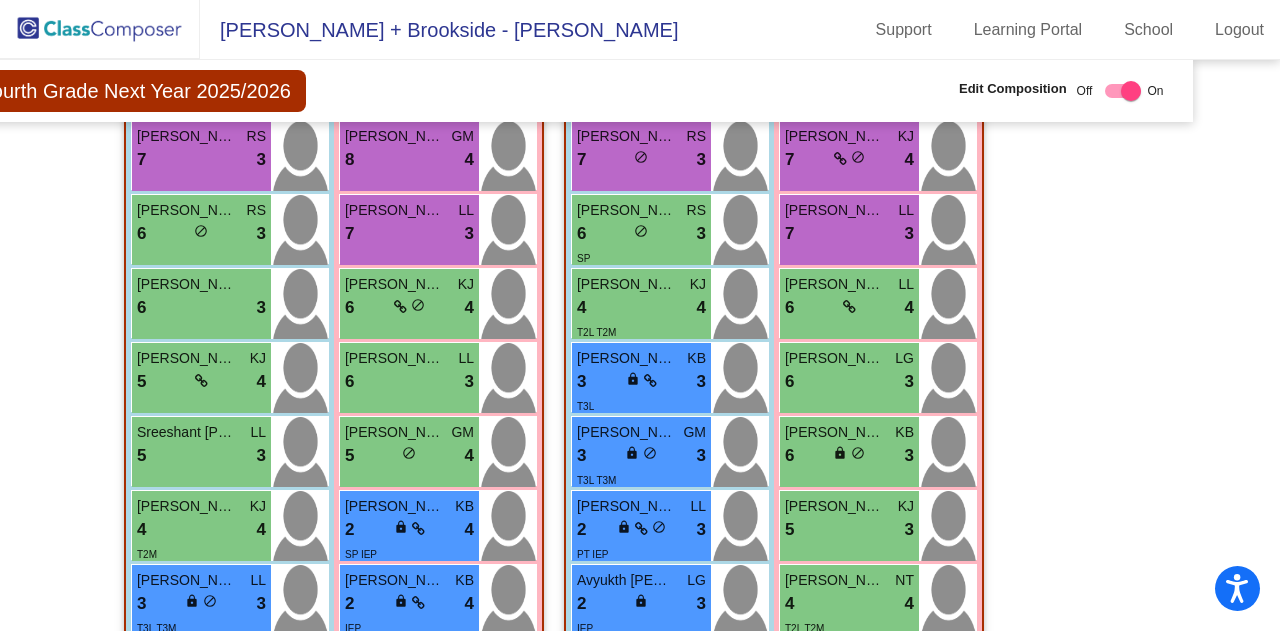 scroll, scrollTop: 1628, scrollLeft: 76, axis: both 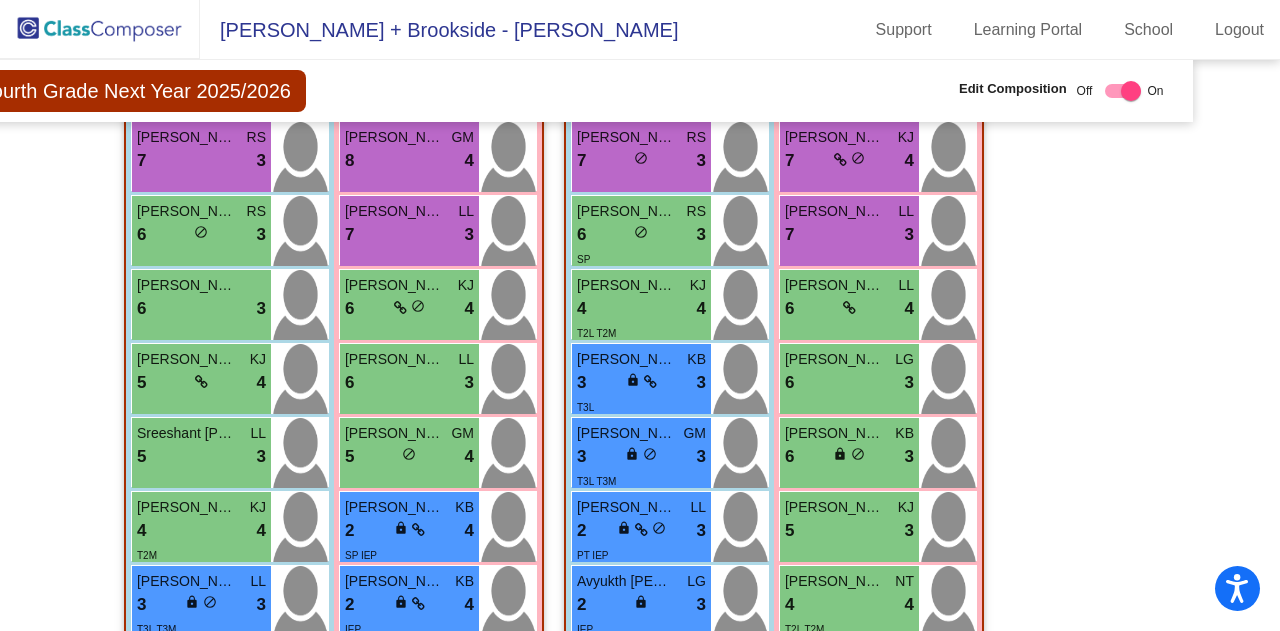 click on "6 lock do_not_disturb_alt 3" at bounding box center [849, 383] 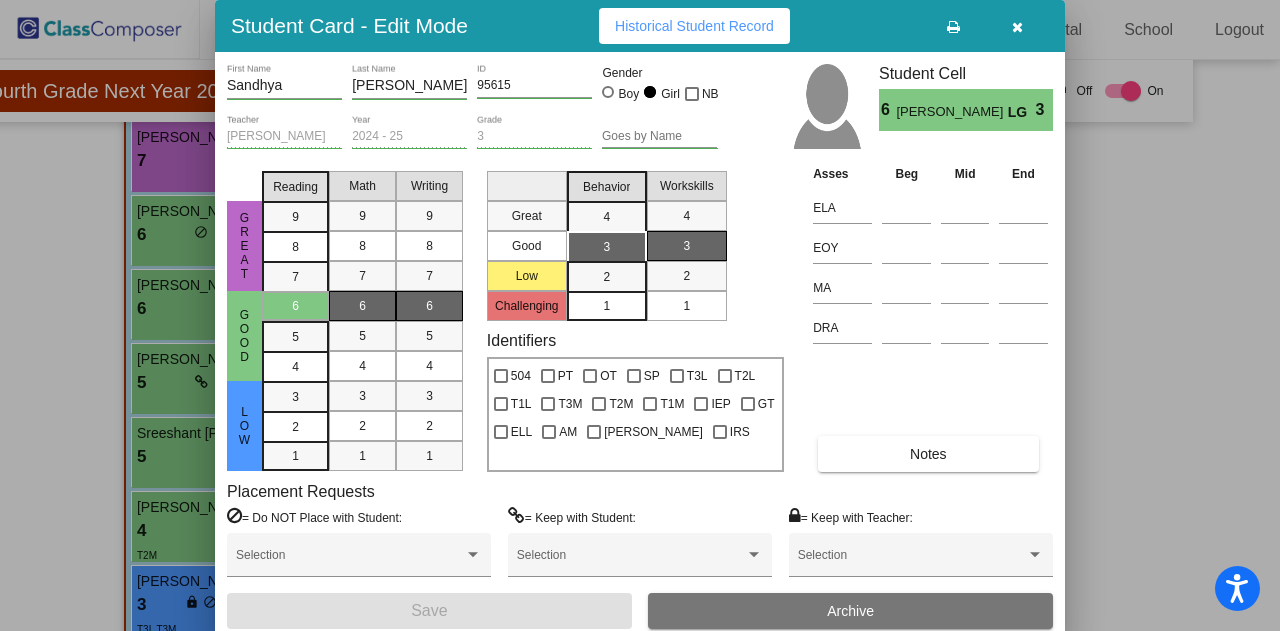 click at bounding box center [1017, 26] 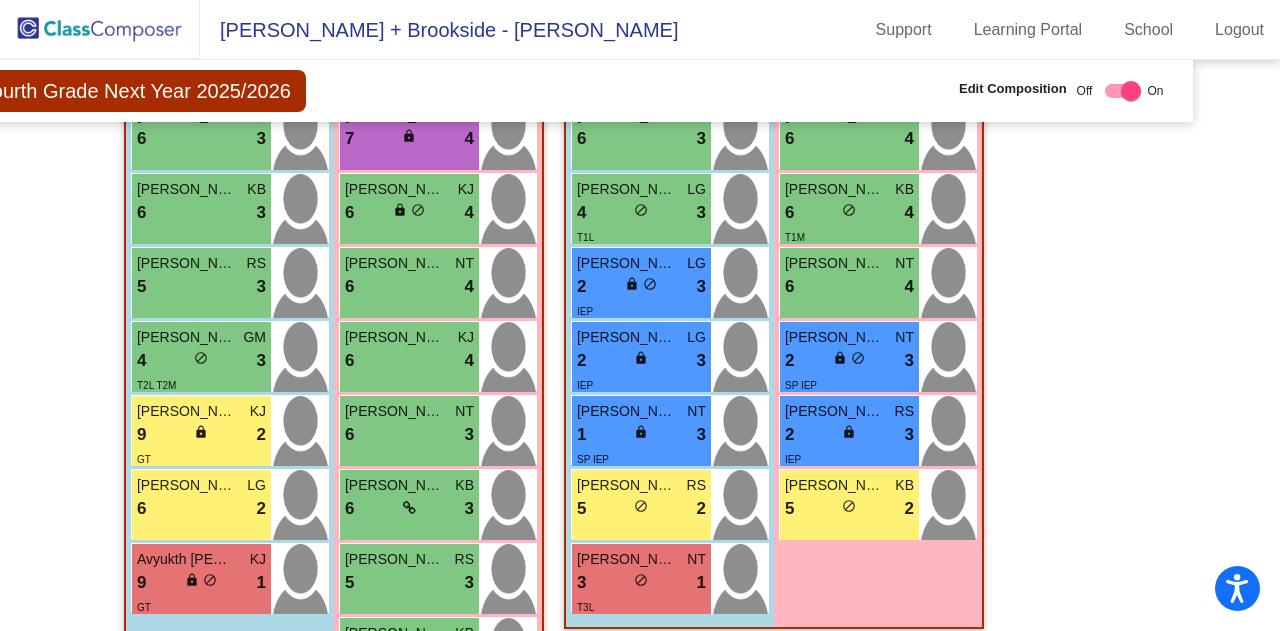 scroll, scrollTop: 2735, scrollLeft: 76, axis: both 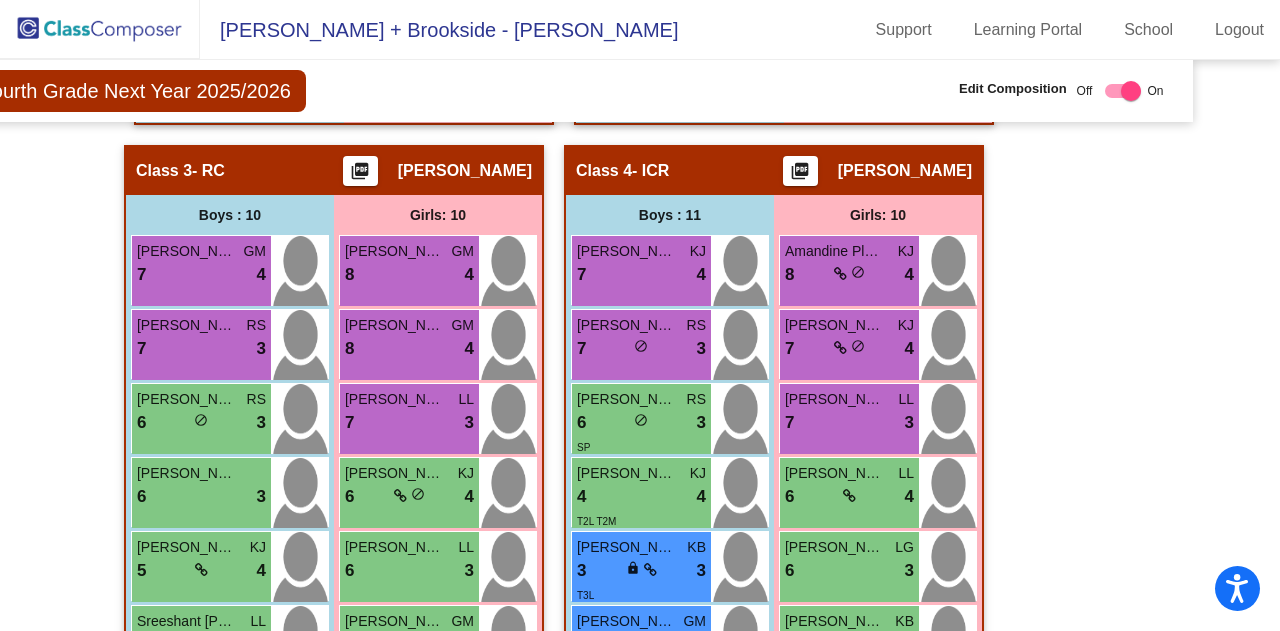 click on "Hallway   - Hallway Class  picture_as_pdf  Add Student  First Name Last Name Student Id  (Recommended)   Boy   Girl   Non Binary Add Close  Boys : 0    No Students   Girls: 0   No Students   Class 1   - Teacher 1  picture_as_pdf Jennifer Scarpa  Add Student  First Name Last Name Student Id  (Recommended)   Boy   Girl   Non Binary Add Close  Boys : 10  Aarav Shah LL 8 lock do_not_disturb_alt 4 Kiaan Mishra KB 7 lock do_not_disturb_alt 3 Nathaniel Wahba LL 7 lock do_not_disturb_alt 3 Harry Dawkins GM 6 lock do_not_disturb_alt 4 Darin Chan NT 6 lock do_not_disturb_alt 3 Christian Ristov KJ 6 lock do_not_disturb_alt 3 Elijah Clay KJ 5 lock do_not_disturb_alt 3 T2L T2M Julian Perez GM 3 lock do_not_disturb_alt 3 T3L T2M Aadi Nirmal KB 6 lock do_not_disturb_alt 2 Jonathan Kotler LG 5 lock do_not_disturb_alt 2 Girls: 9 Salvi Pal GM 7 lock do_not_disturb_alt 4 Alexandra Gross NT 7 lock do_not_disturb_alt 4 Nishika Miglani KJ 7 lock do_not_disturb_alt 4 Anika Haran LG 6 lock do_not_disturb_alt 3 Alira Cosaj GM 5" 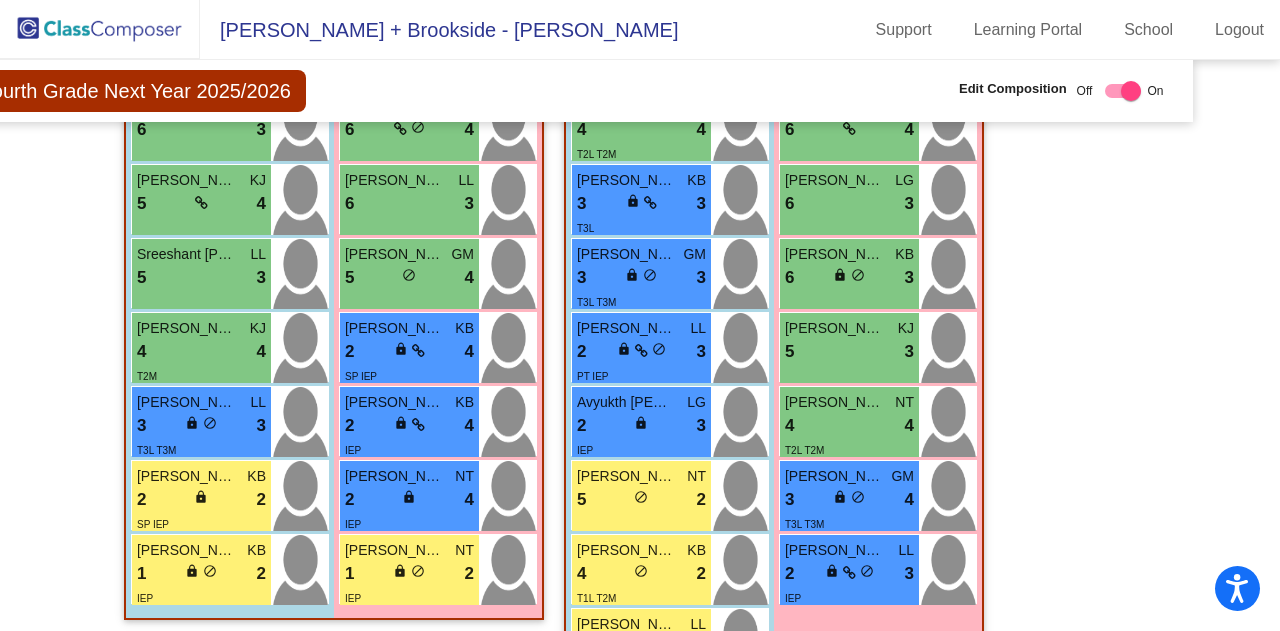 scroll, scrollTop: 1808, scrollLeft: 76, axis: both 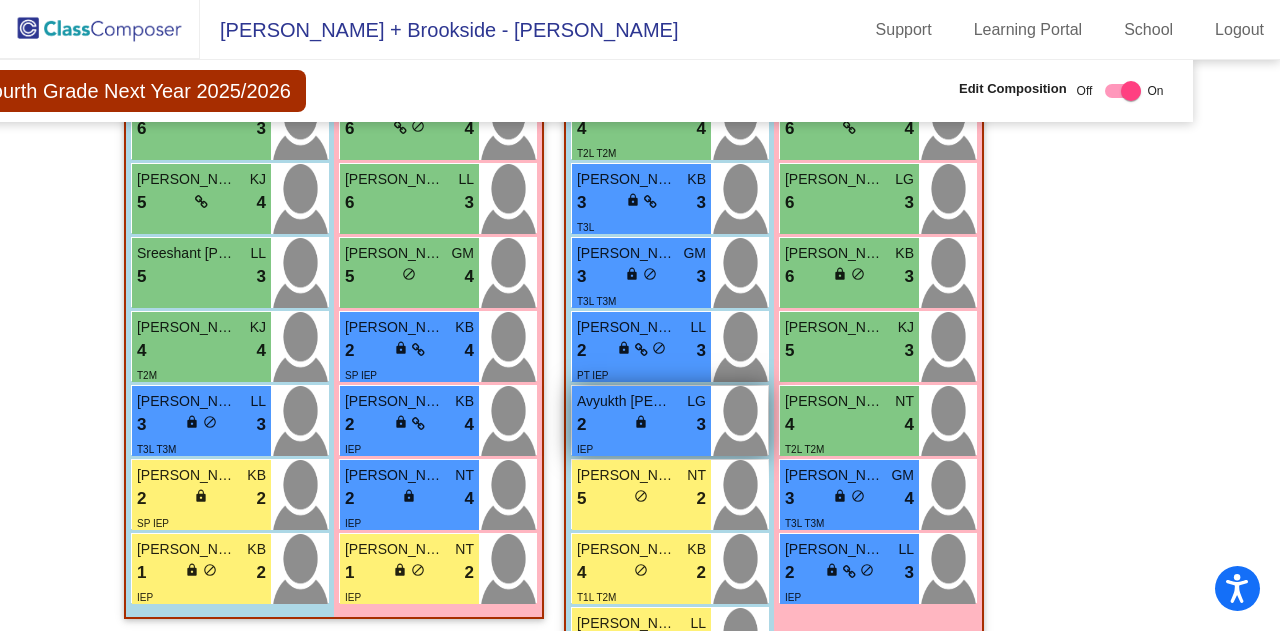 click on "Avyukth Shankar Marayana" at bounding box center [627, 401] 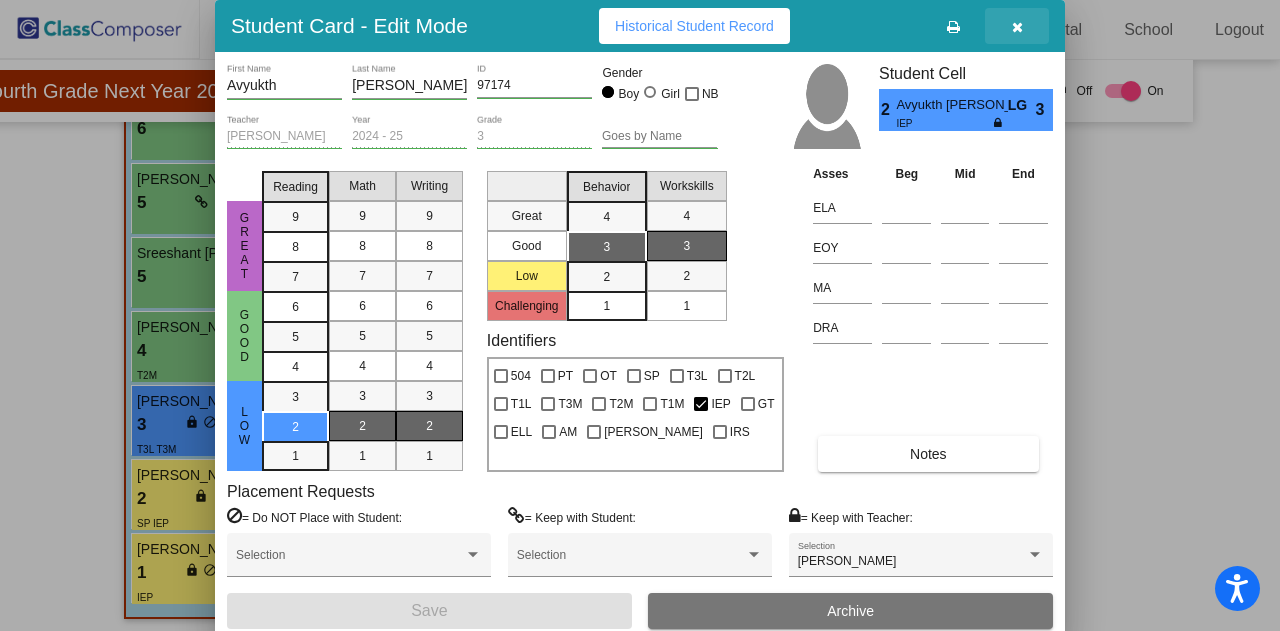 click at bounding box center [1017, 27] 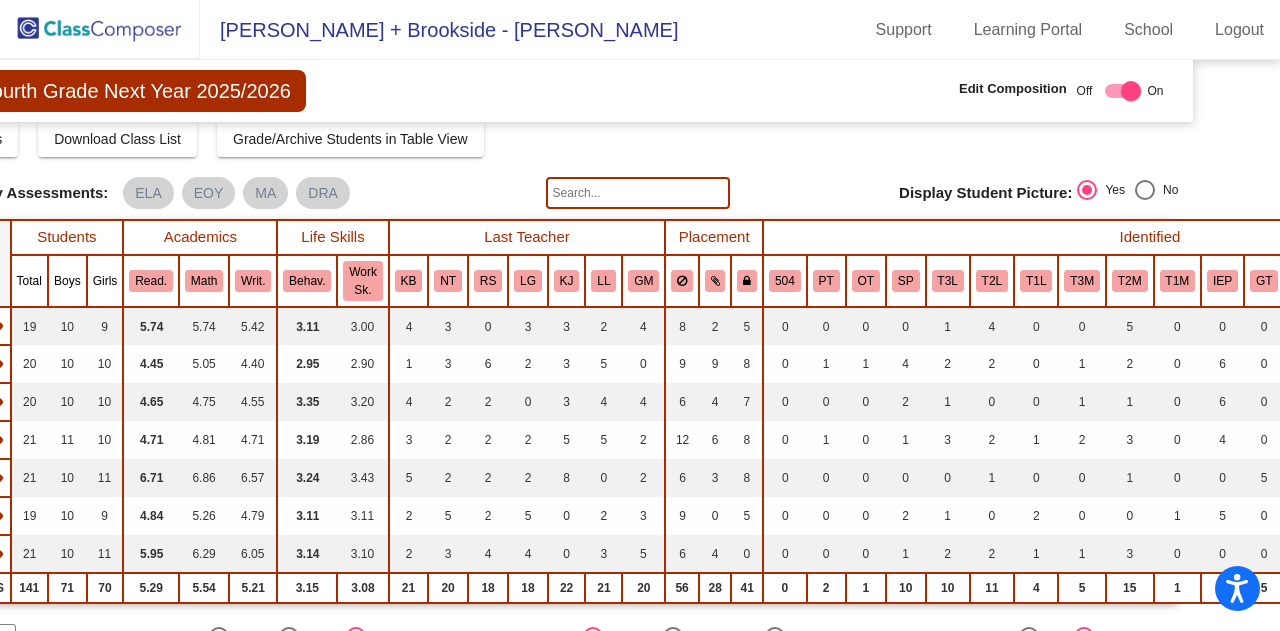 scroll, scrollTop: 0, scrollLeft: 76, axis: horizontal 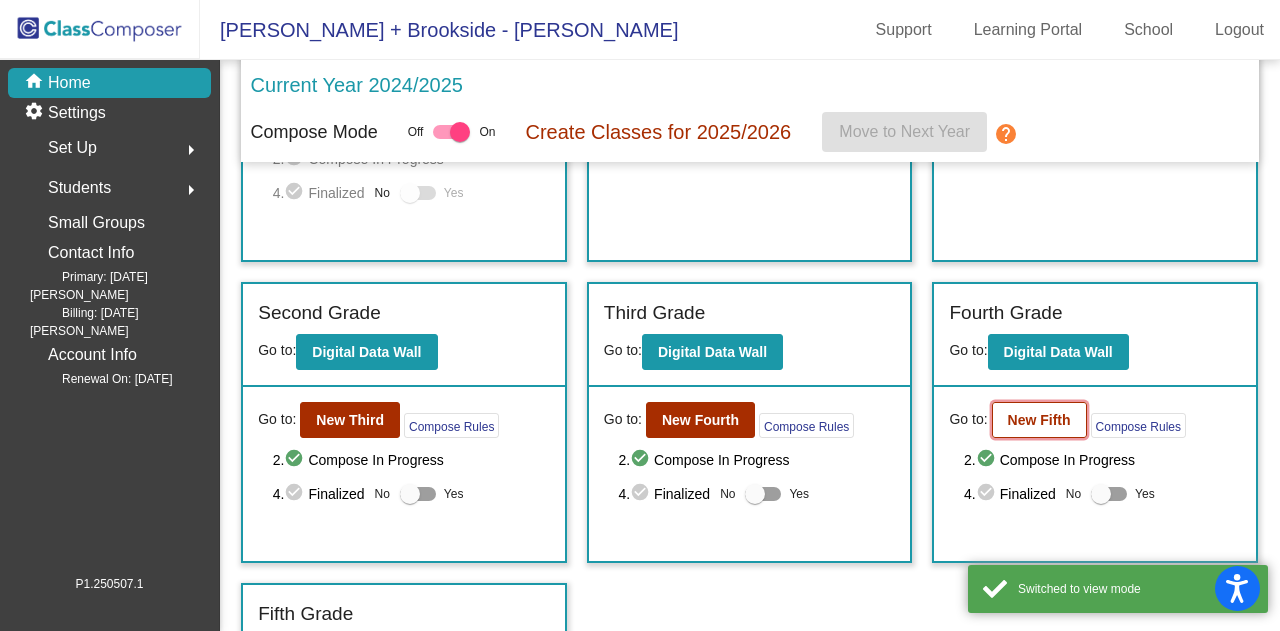 click on "New Fifth" 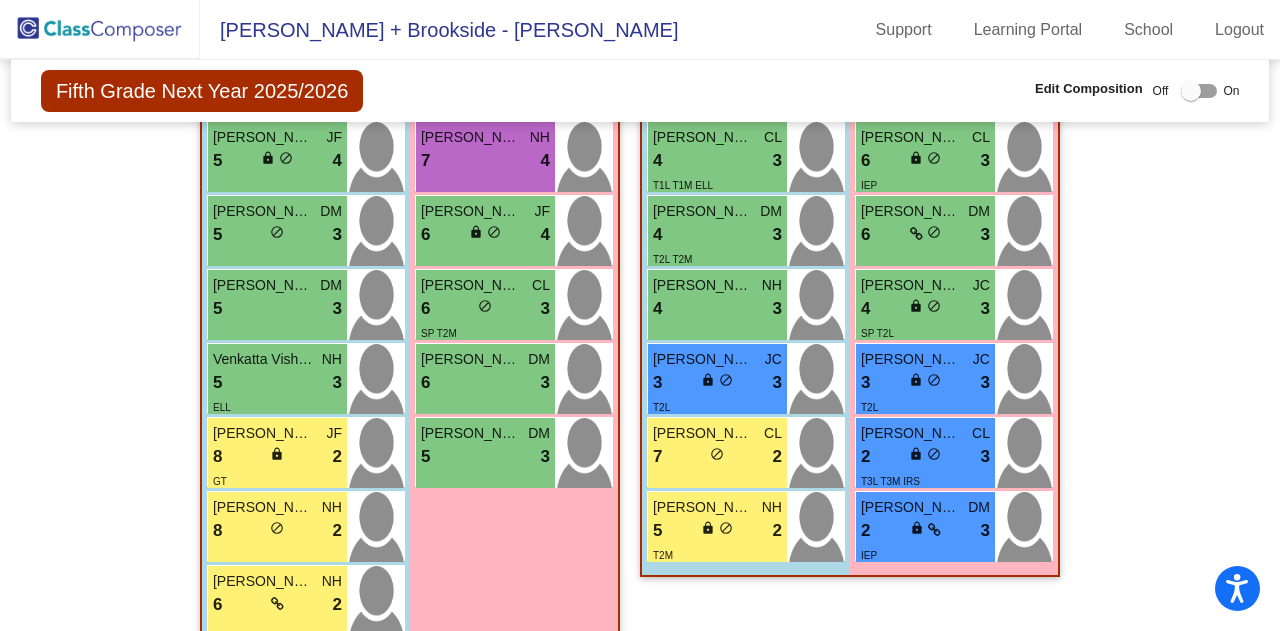 scroll, scrollTop: 2039, scrollLeft: 0, axis: vertical 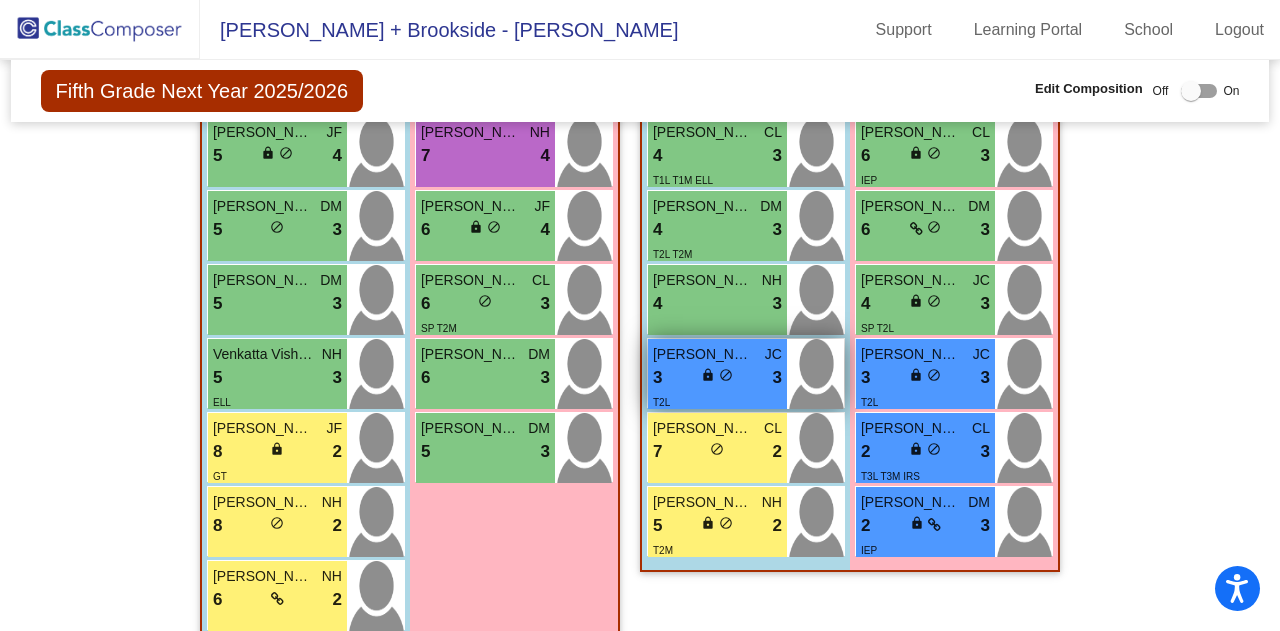 click on "3 lock do_not_disturb_alt 3" at bounding box center (717, 378) 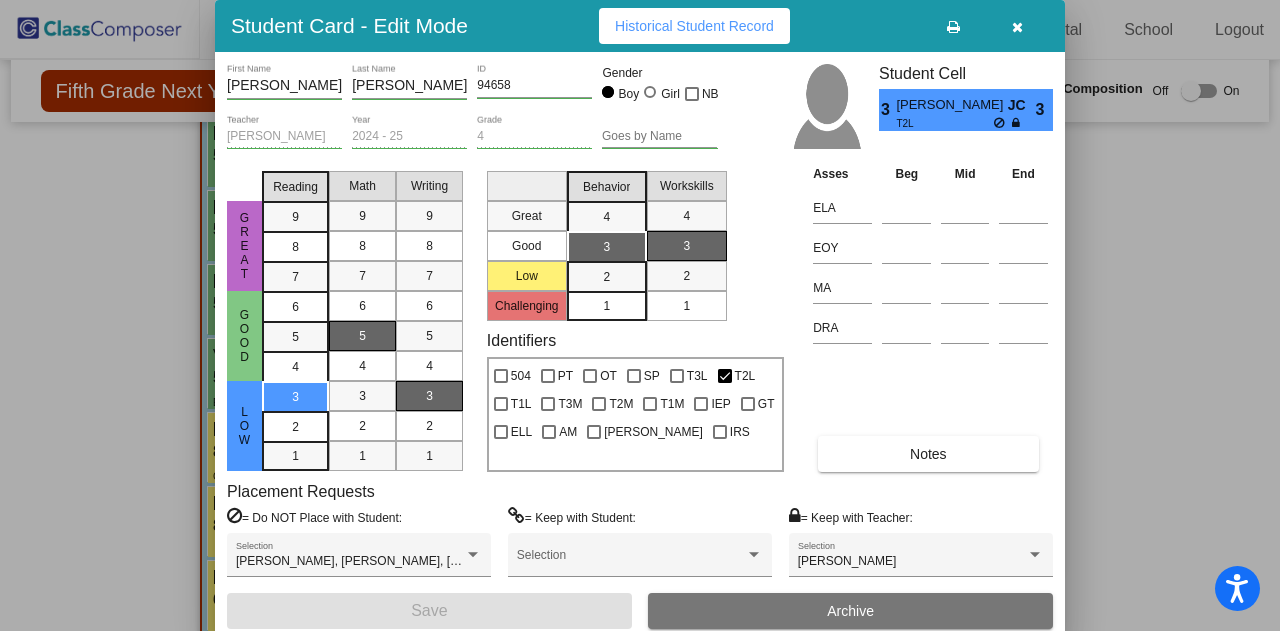 click at bounding box center (1017, 26) 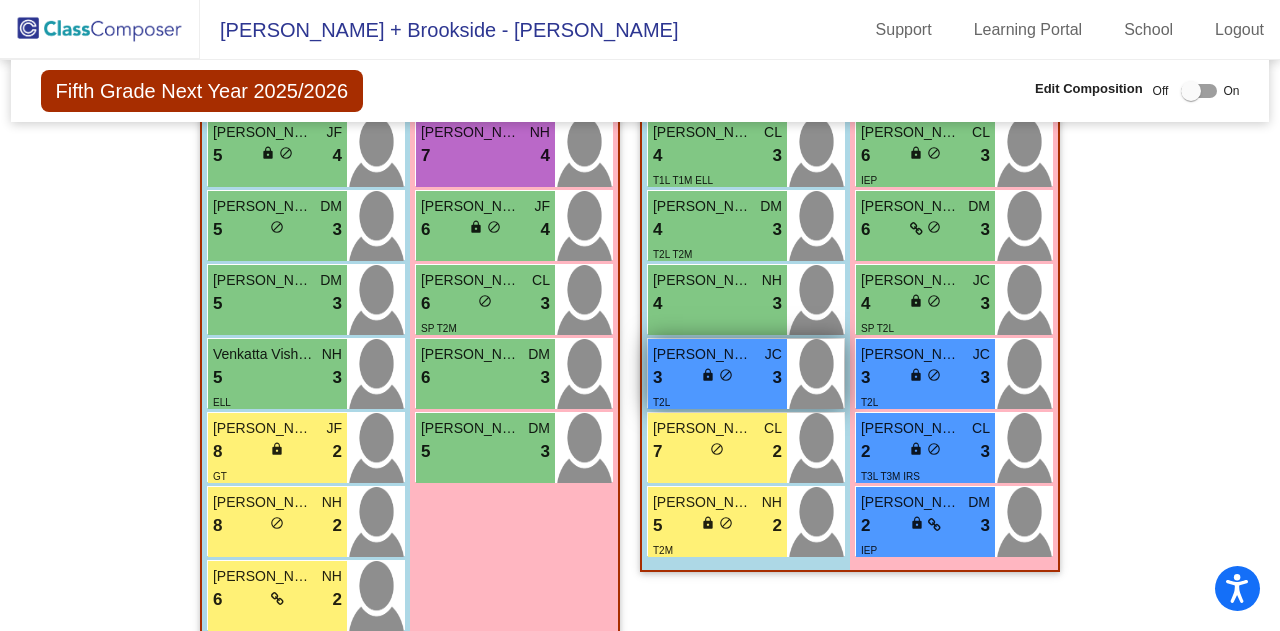 click on "3 lock do_not_disturb_alt 3" at bounding box center (717, 378) 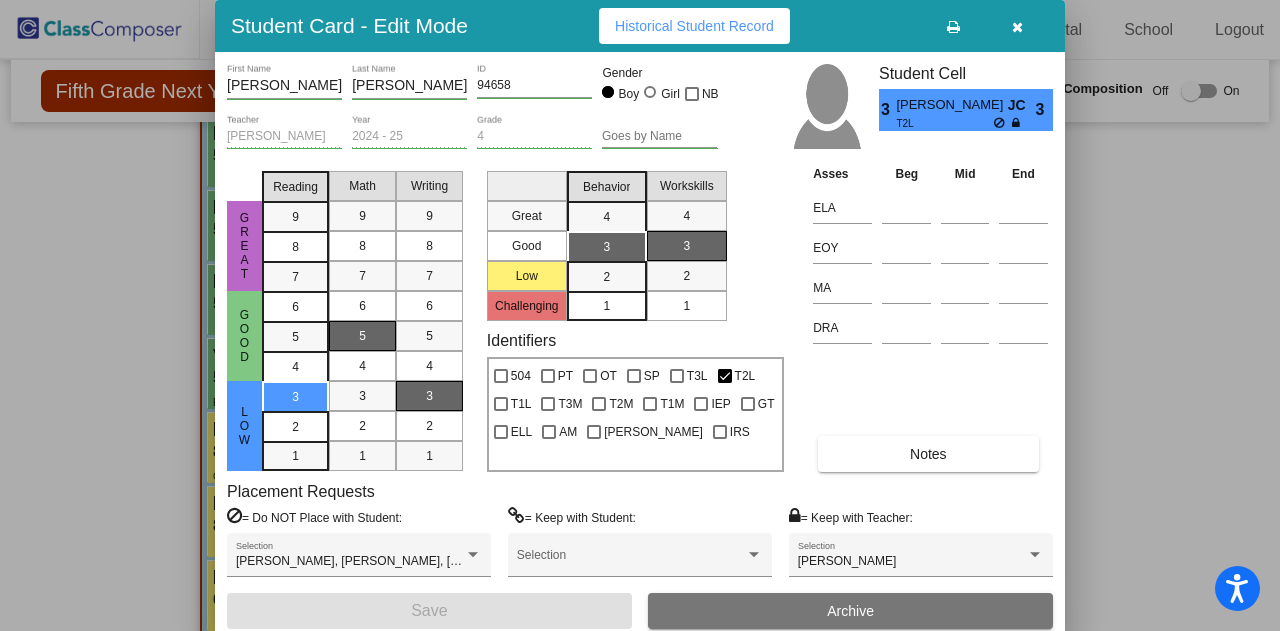 click at bounding box center (1017, 27) 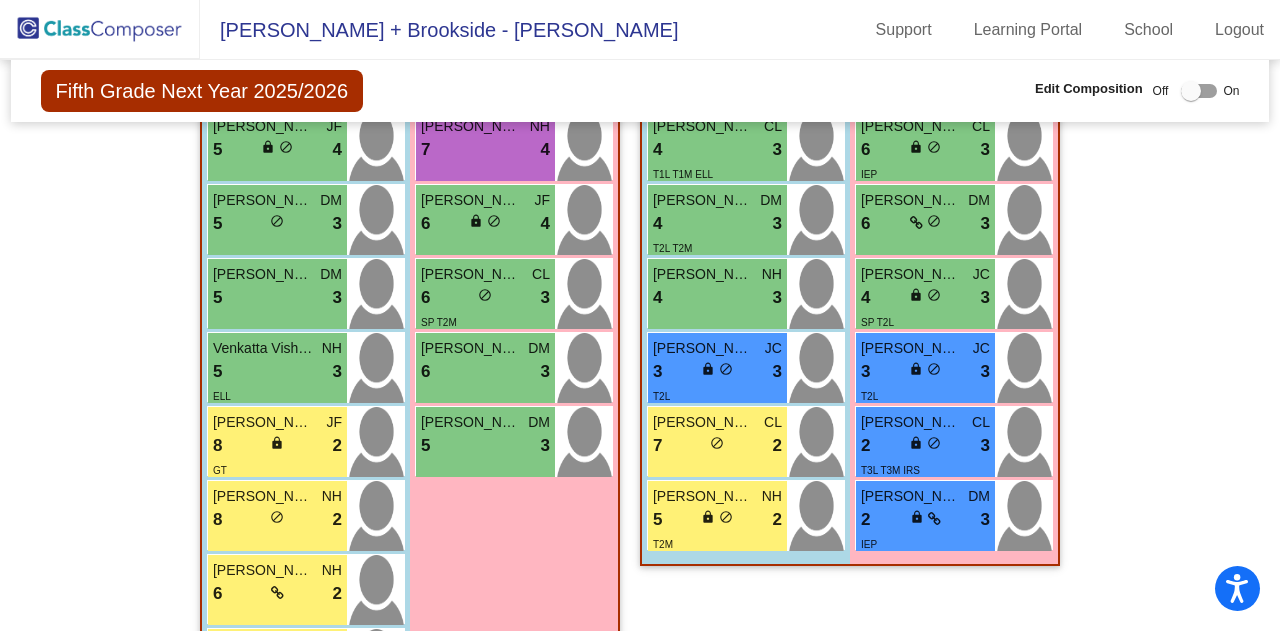 scroll, scrollTop: 2094, scrollLeft: 0, axis: vertical 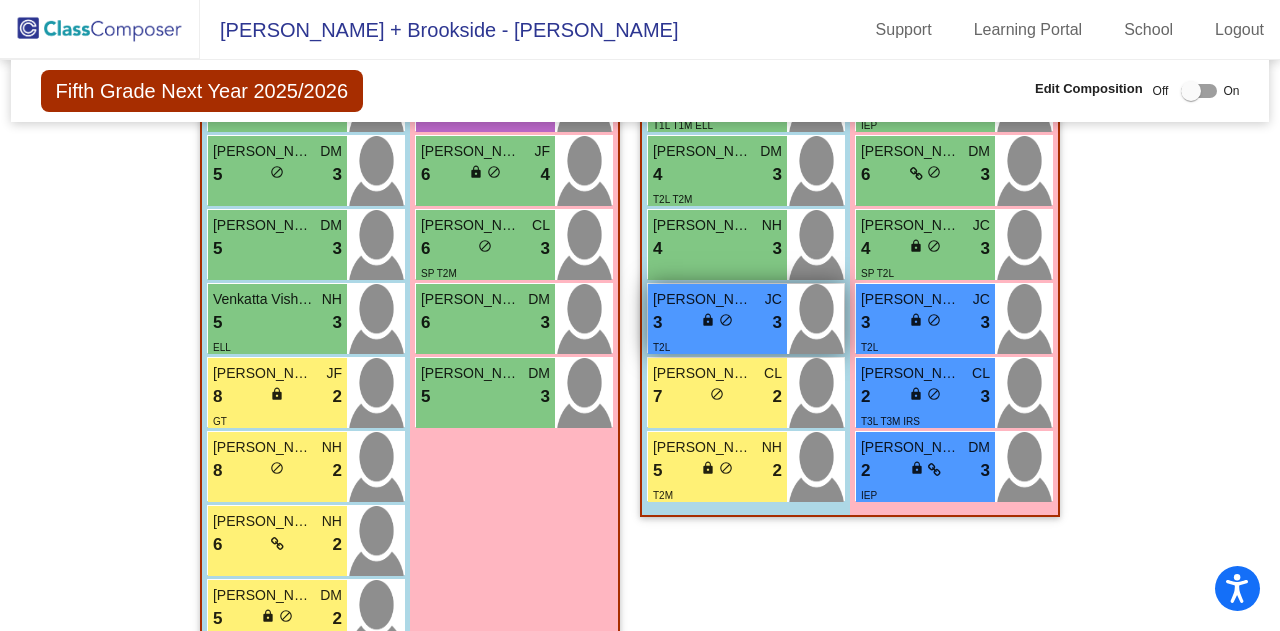 click on "Gavin Moreira" at bounding box center [703, 299] 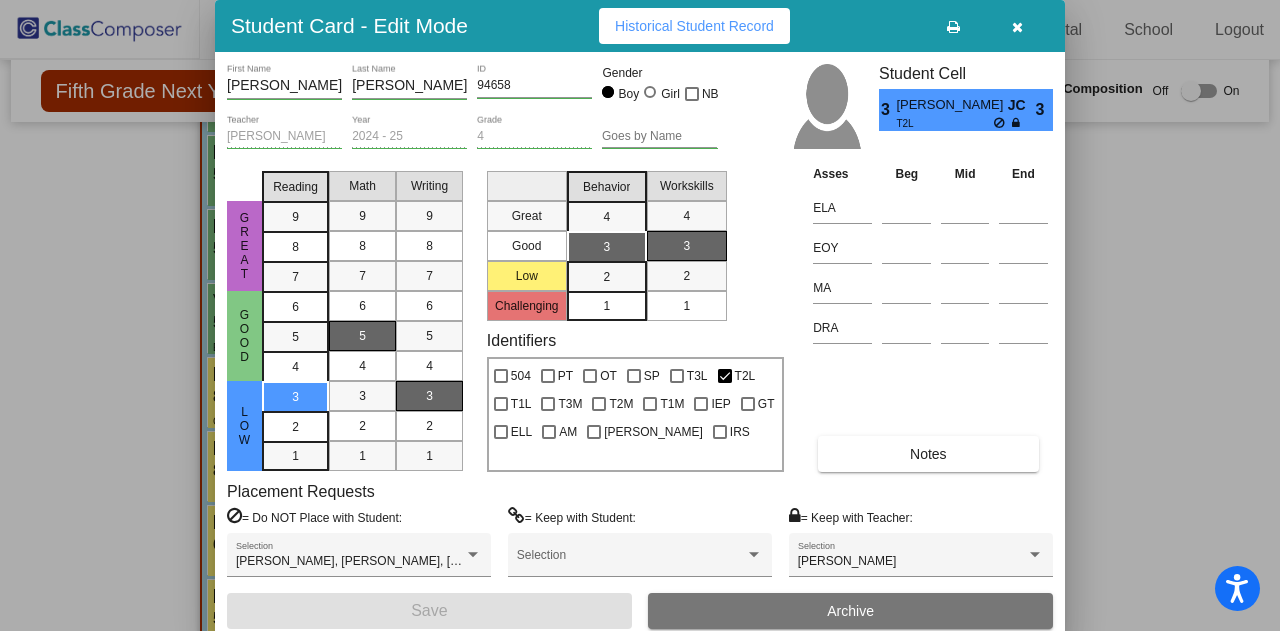 click at bounding box center [1017, 27] 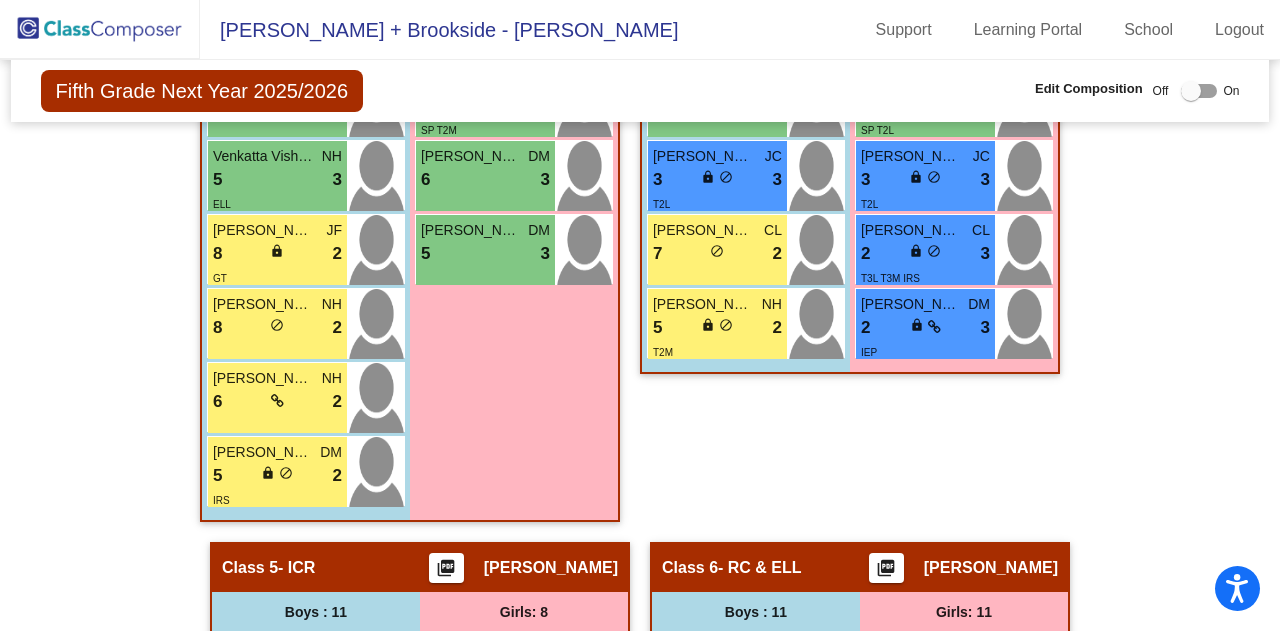scroll, scrollTop: 2236, scrollLeft: 0, axis: vertical 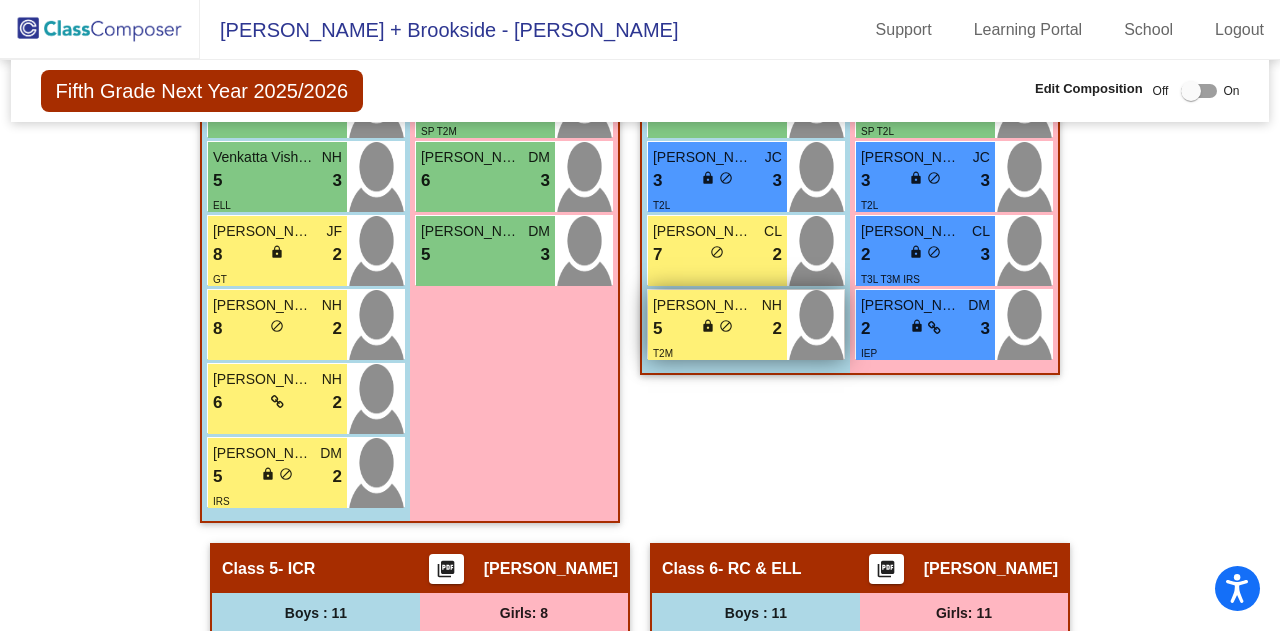 click on "Logan Ellmyer" at bounding box center (703, 305) 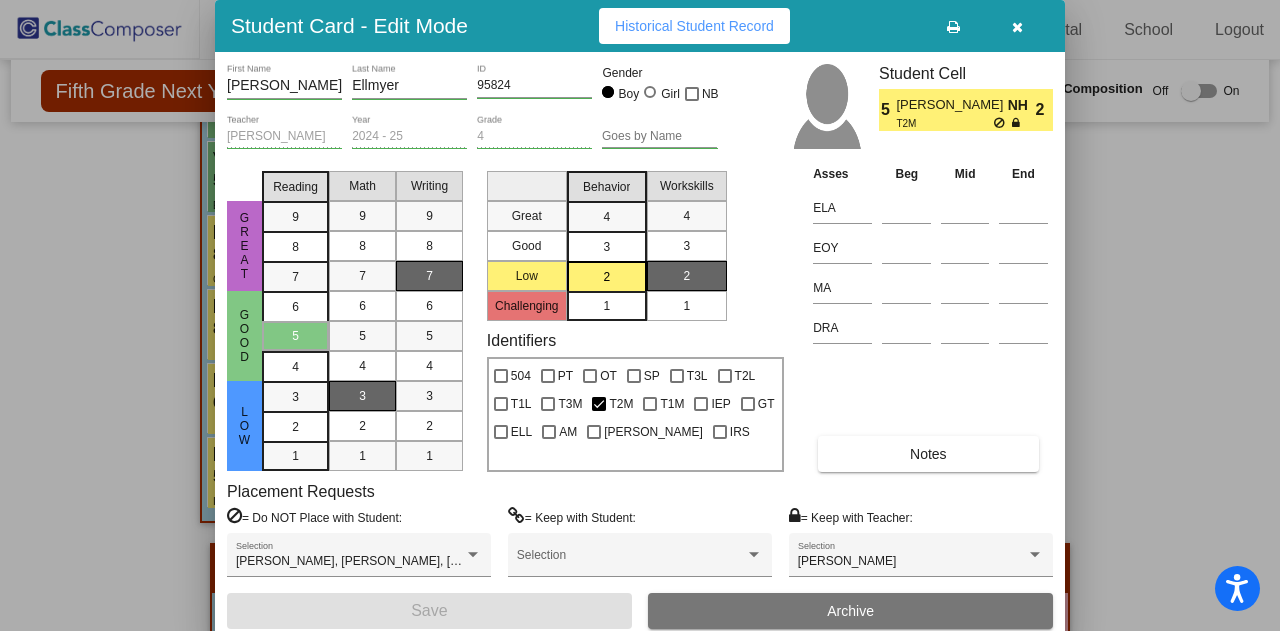 click at bounding box center [1017, 27] 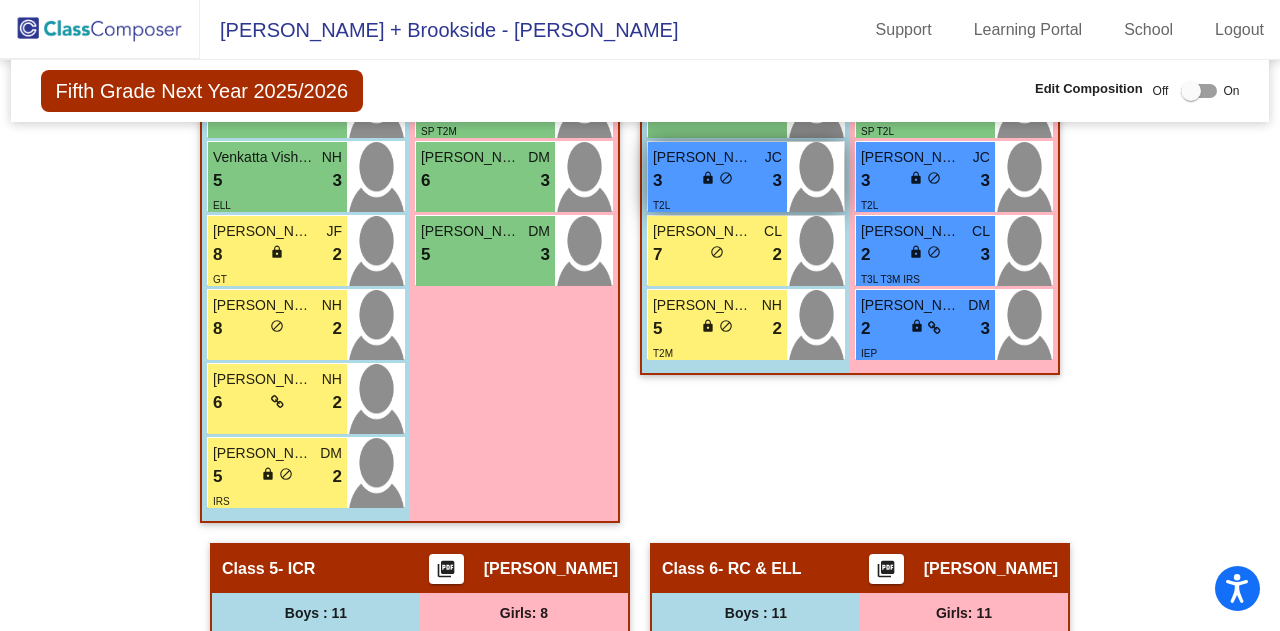 click on "3 lock do_not_disturb_alt 3" at bounding box center (717, 181) 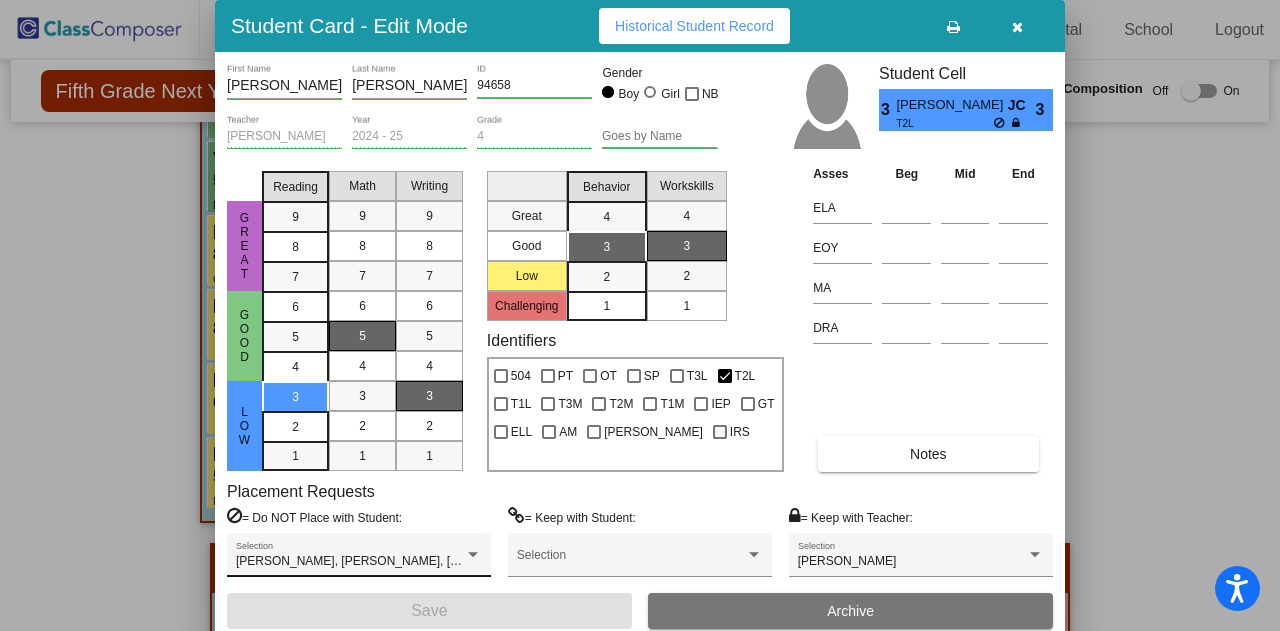click at bounding box center (473, 555) 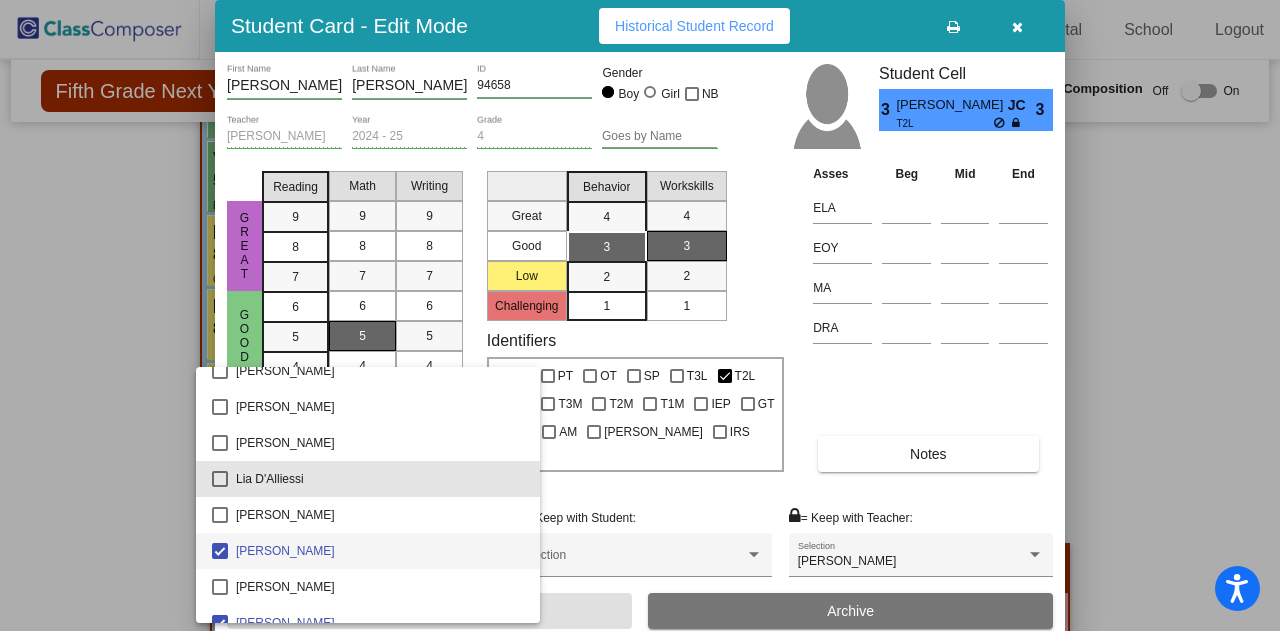 scroll, scrollTop: 2621, scrollLeft: 0, axis: vertical 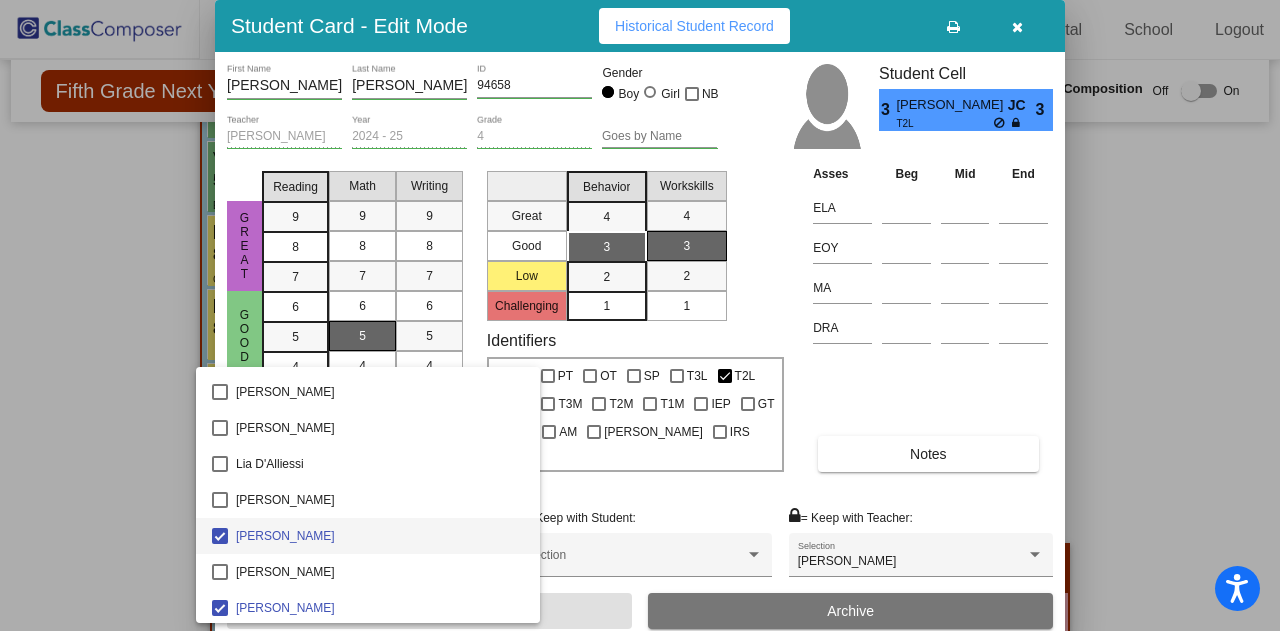 click at bounding box center [640, 315] 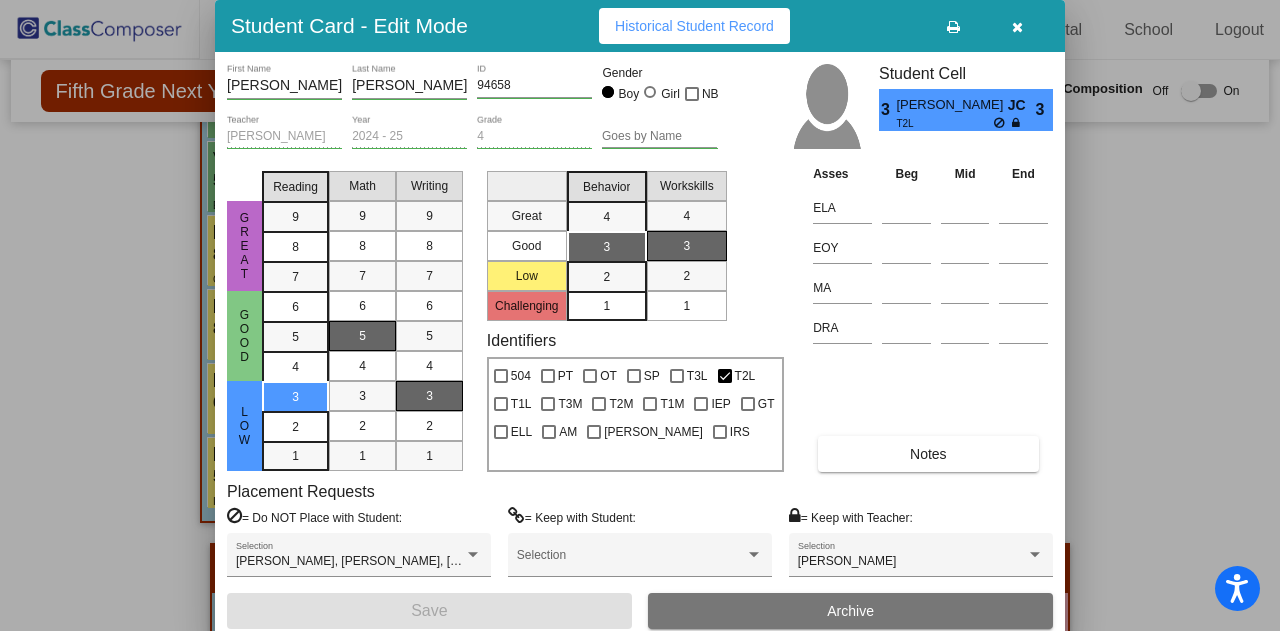 click at bounding box center (1017, 27) 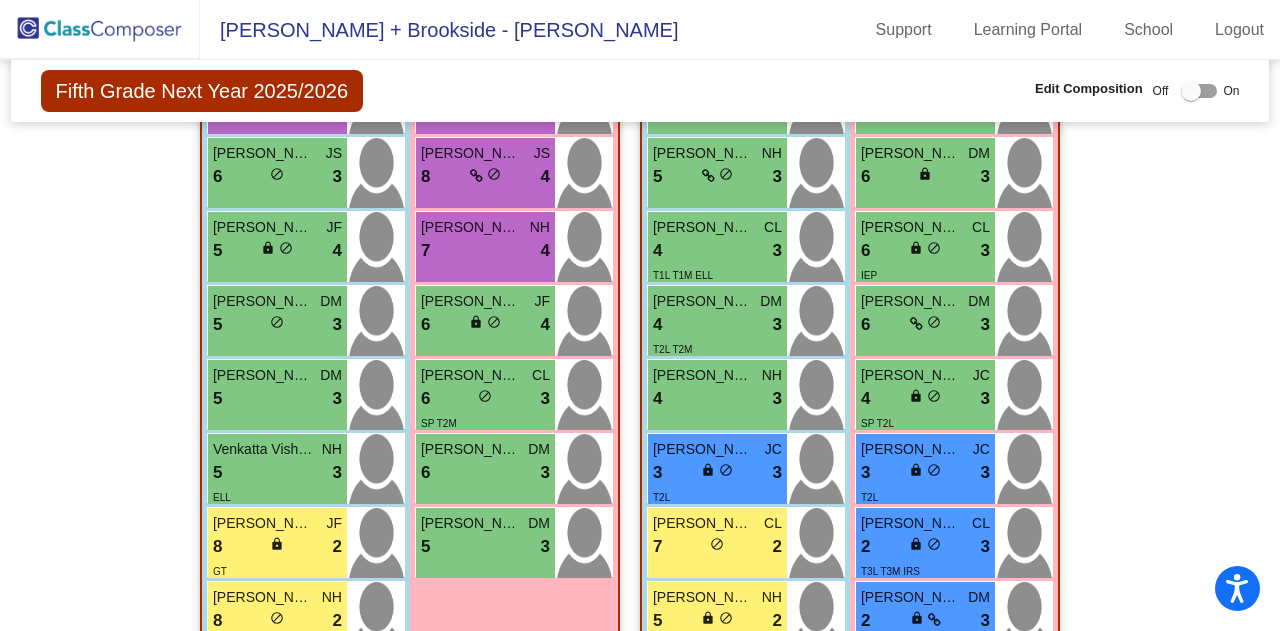 scroll, scrollTop: 1945, scrollLeft: 0, axis: vertical 